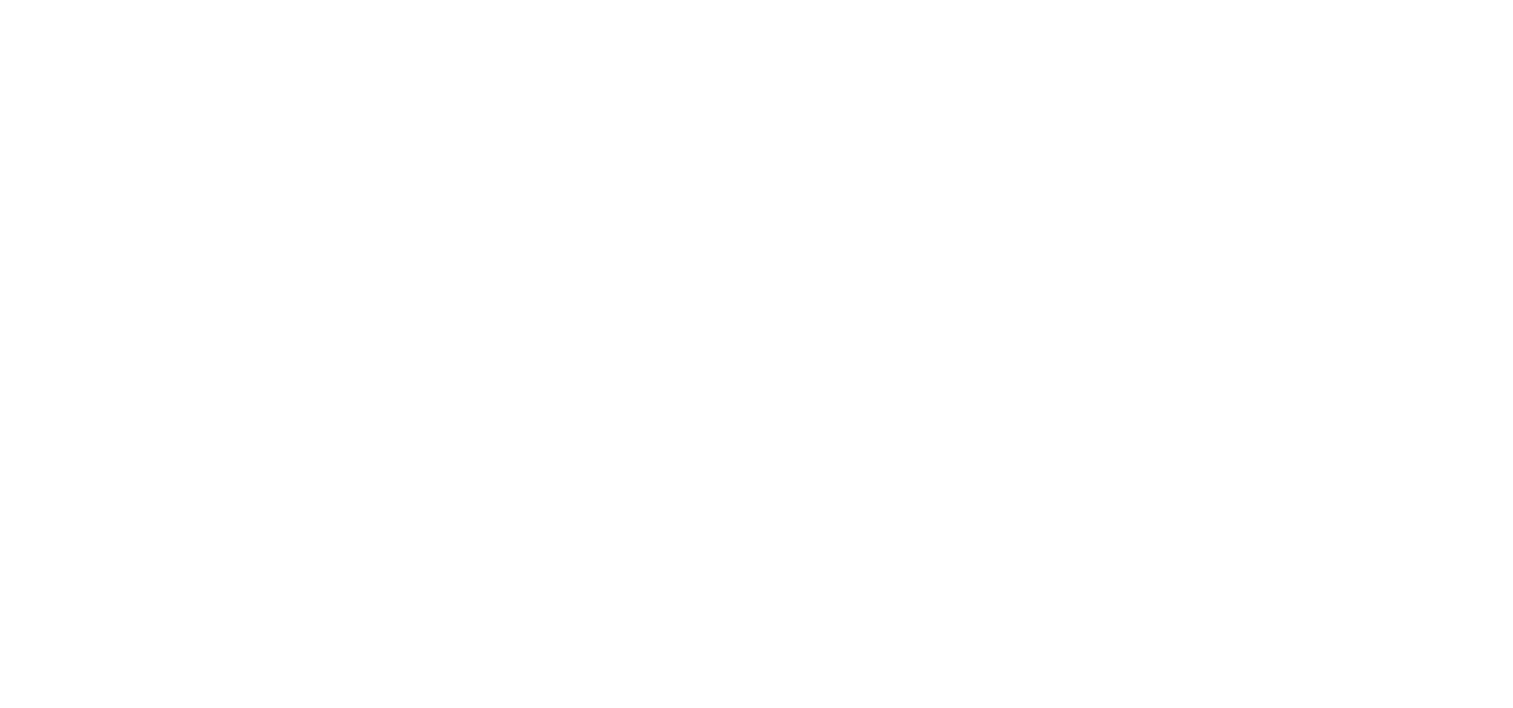 scroll, scrollTop: 0, scrollLeft: 0, axis: both 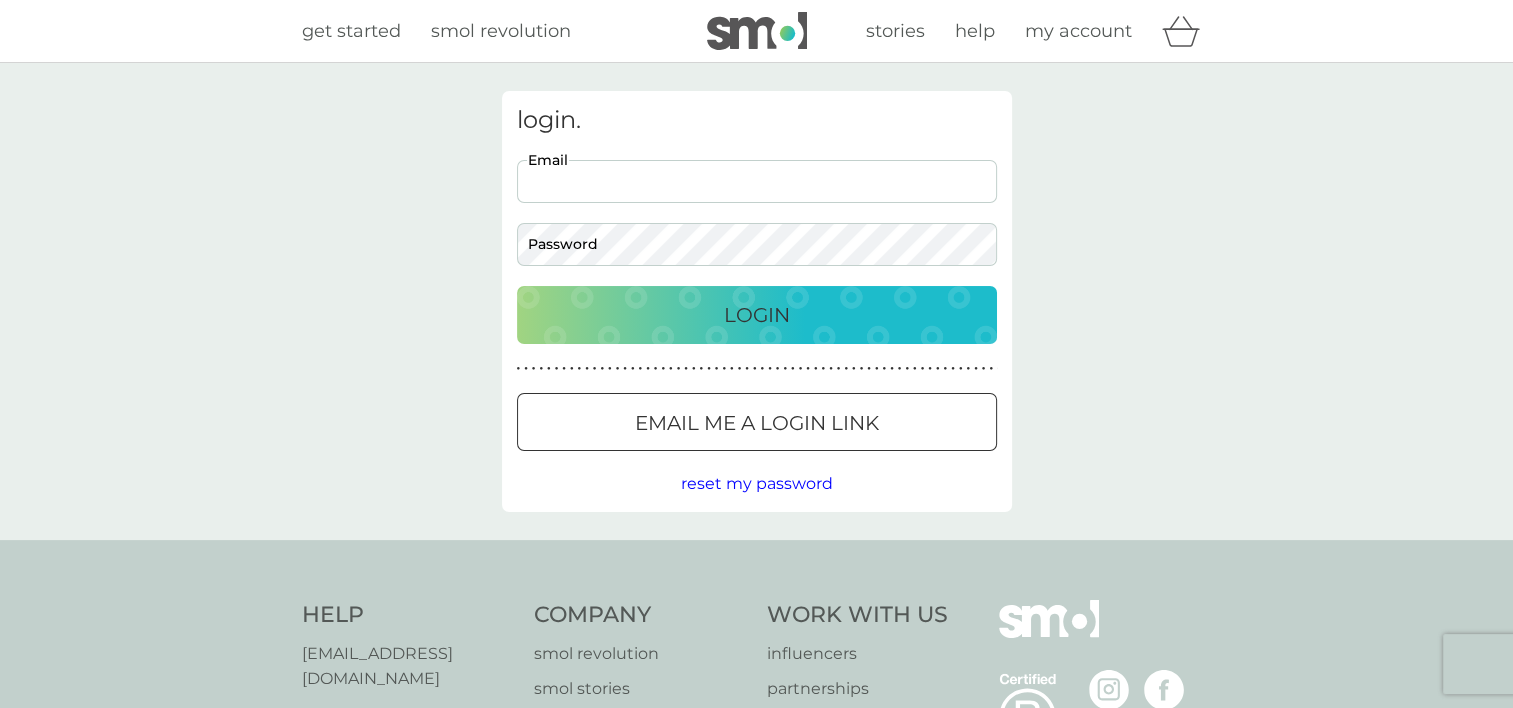 click on "Email" at bounding box center [757, 181] 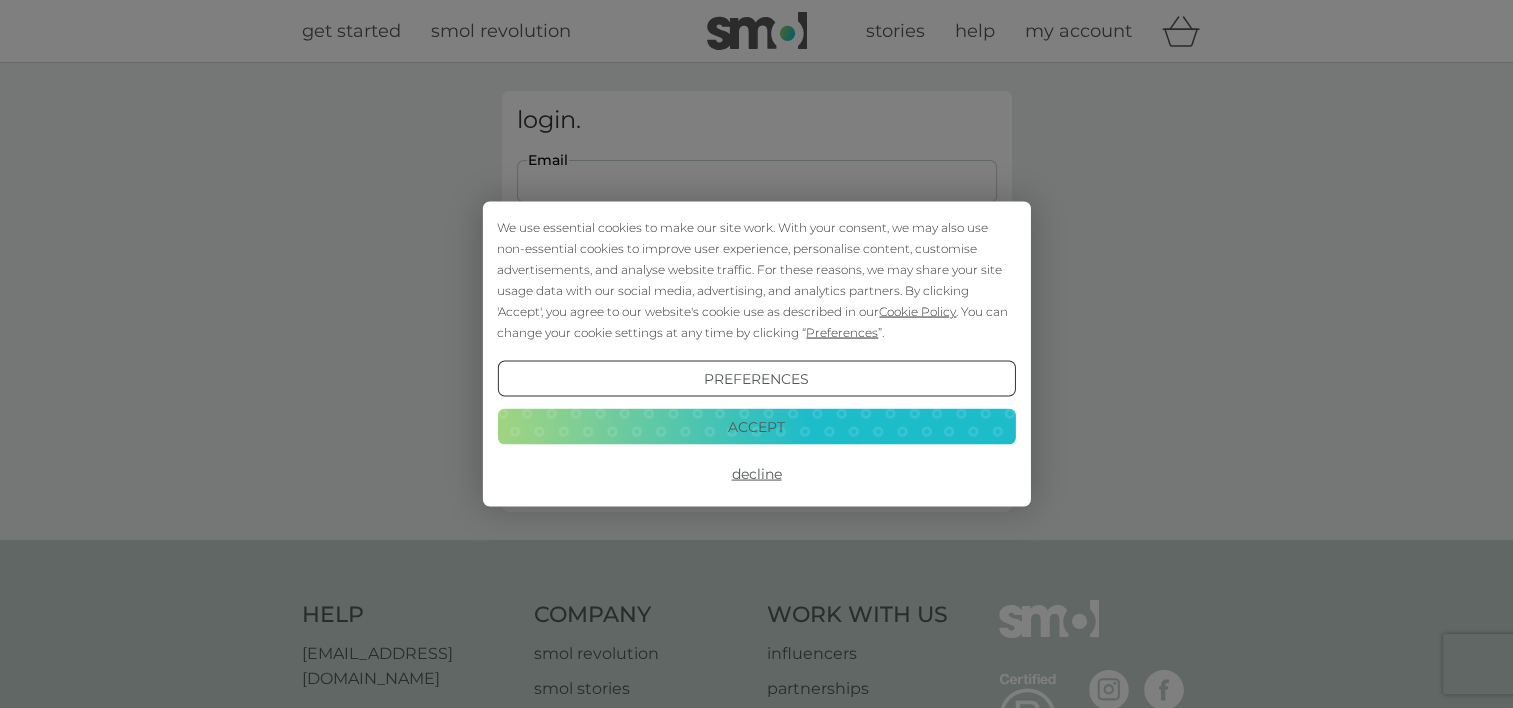type on "[EMAIL_ADDRESS][DOMAIN_NAME]" 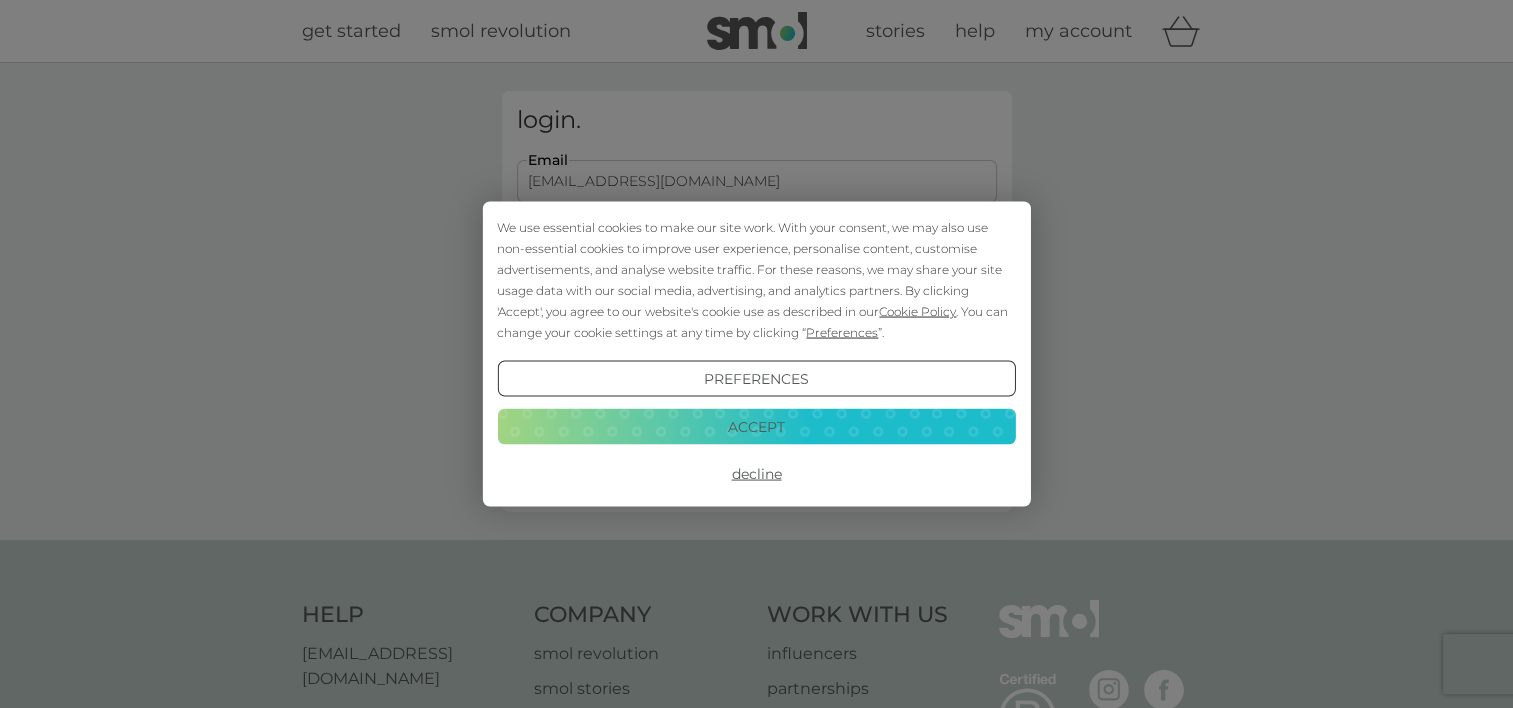 click on "Accept" at bounding box center [756, 426] 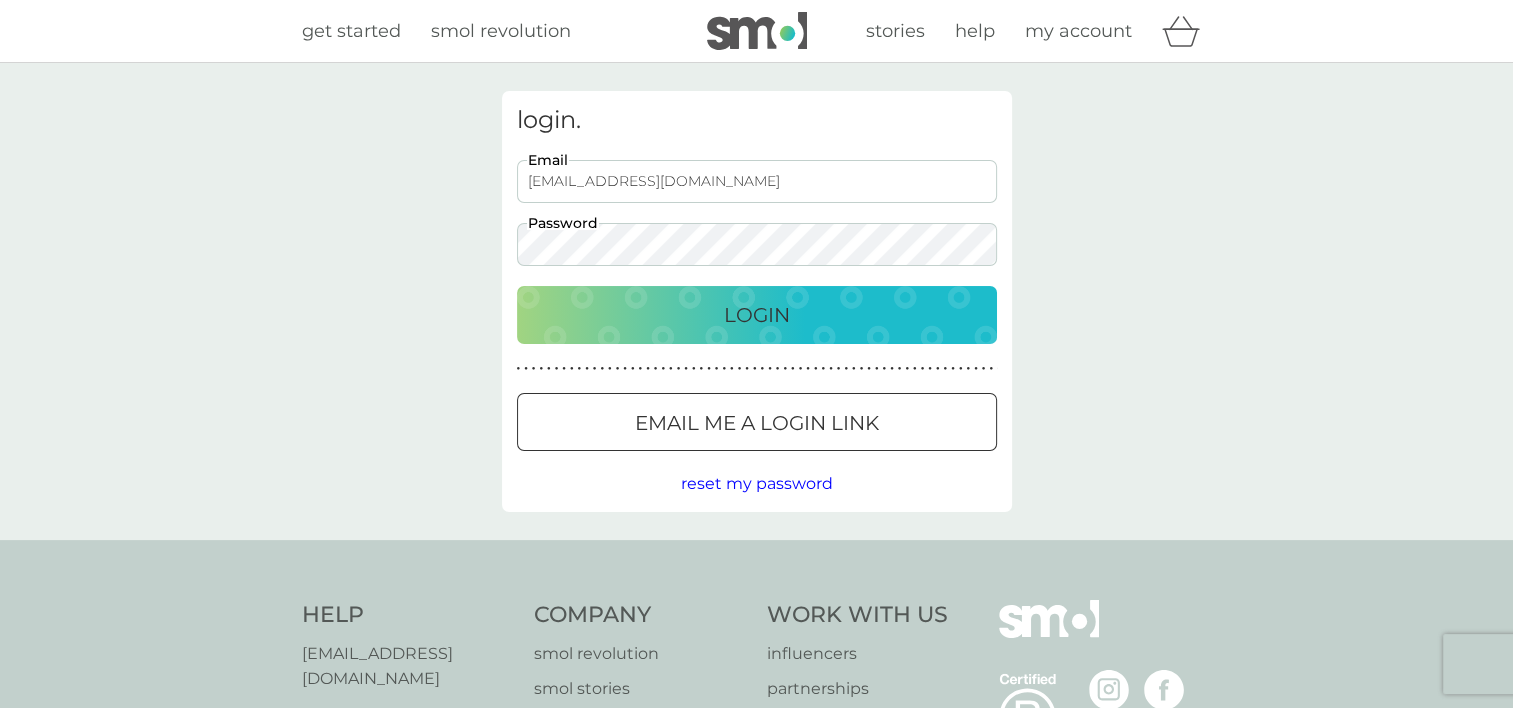 scroll, scrollTop: 0, scrollLeft: 0, axis: both 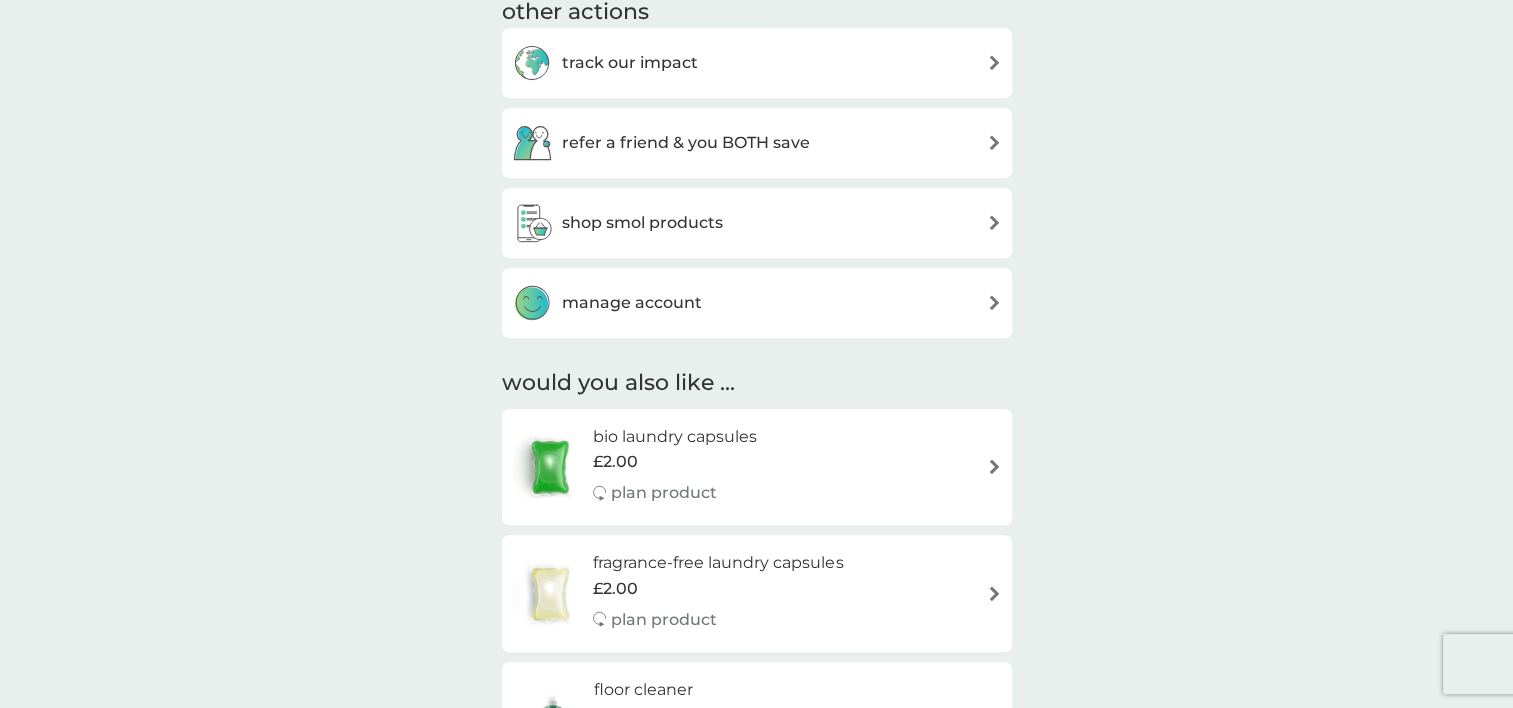 click on "manage account" at bounding box center (757, 303) 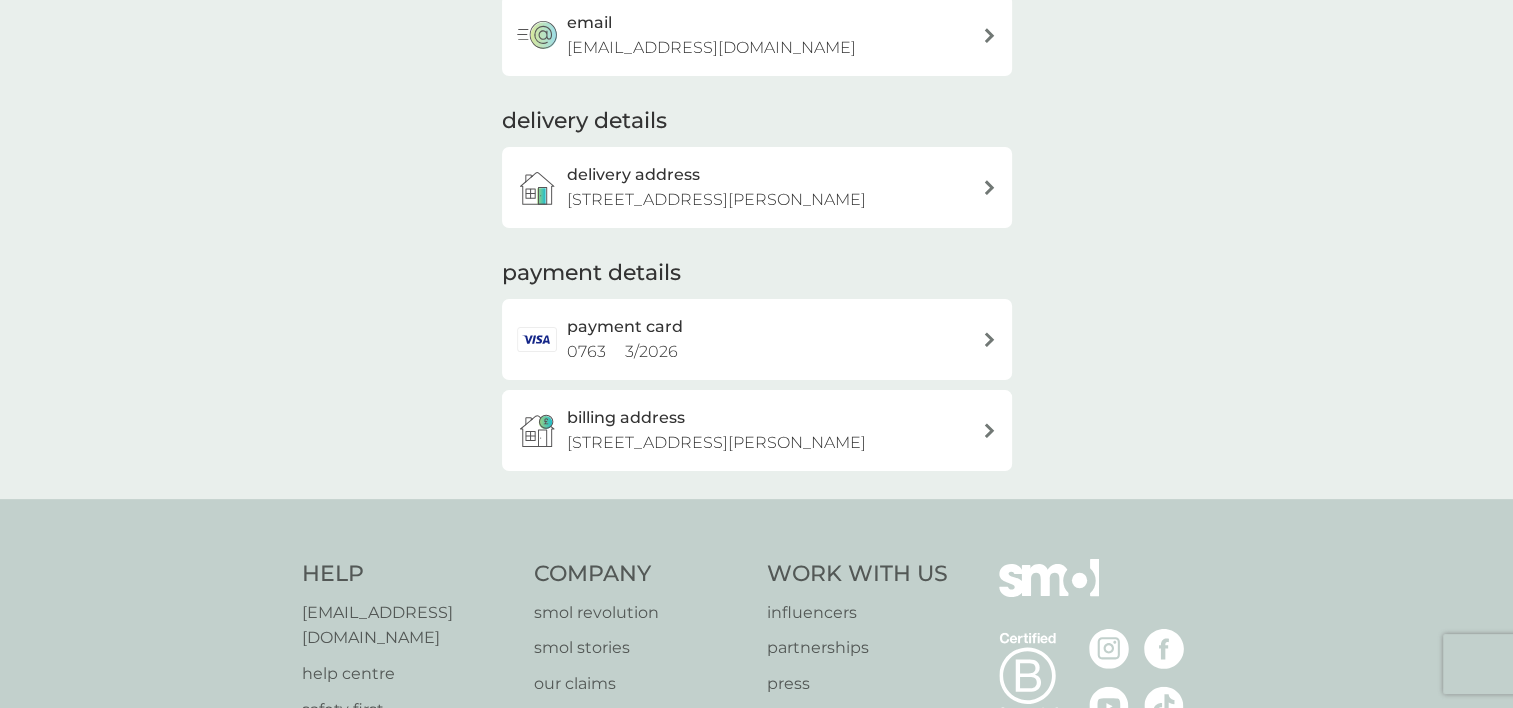 scroll, scrollTop: 0, scrollLeft: 0, axis: both 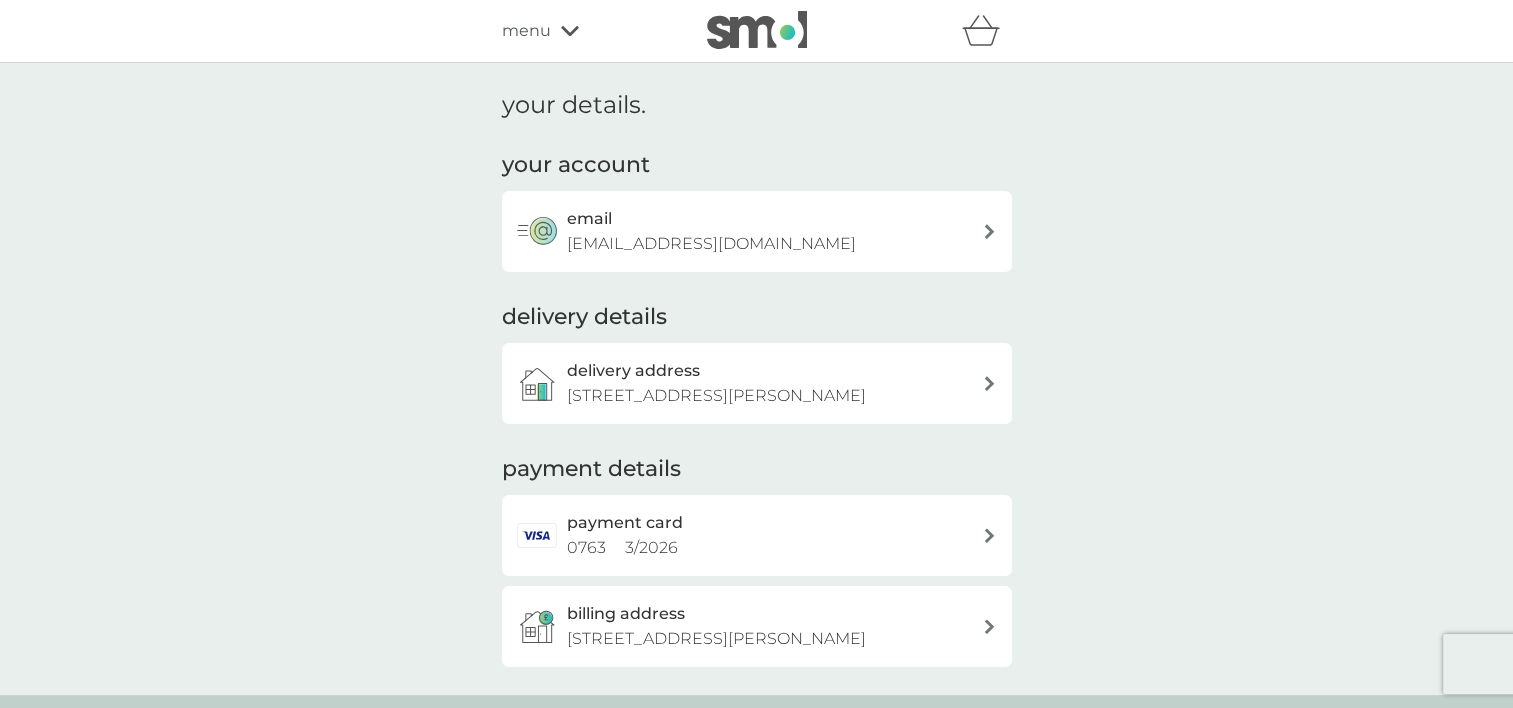 click on "menu" at bounding box center [526, 31] 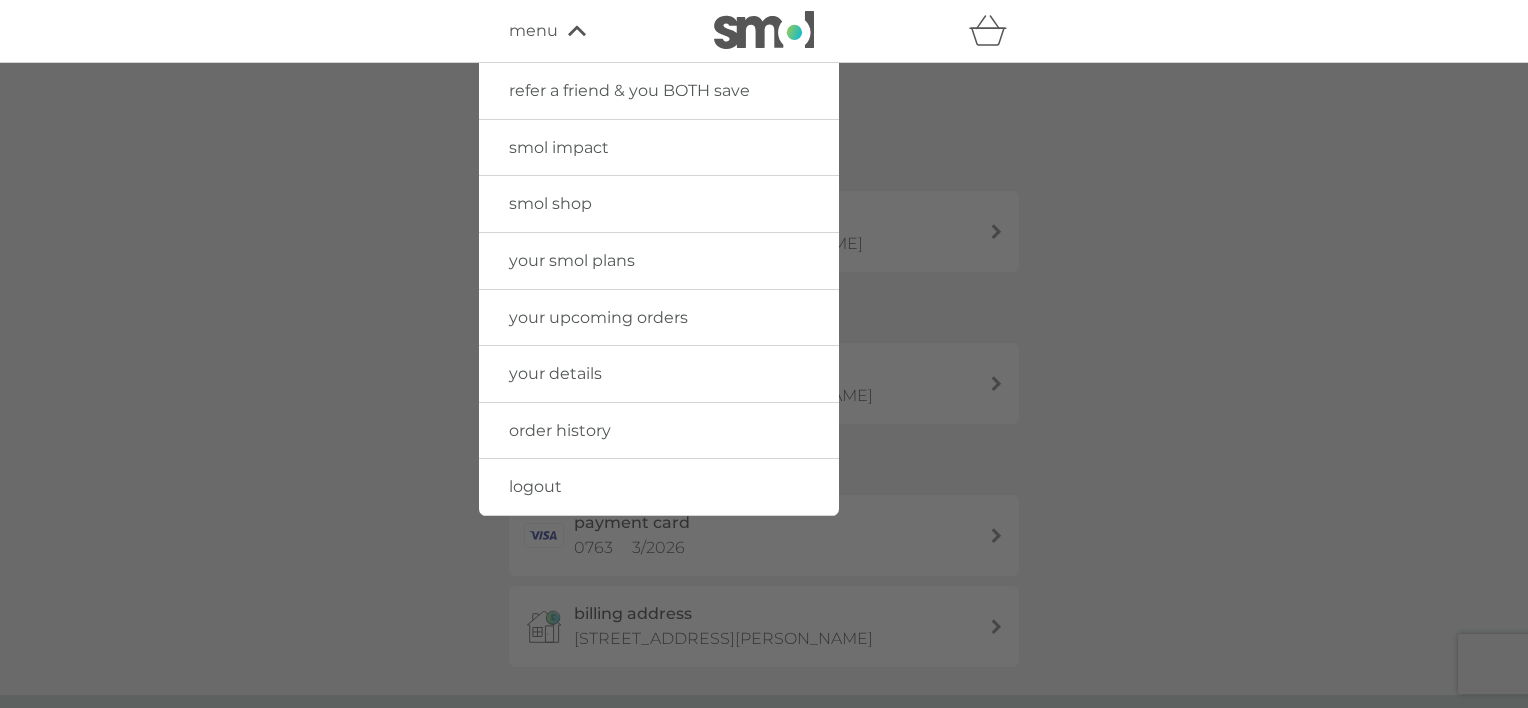 click on "your smol plans" at bounding box center (572, 260) 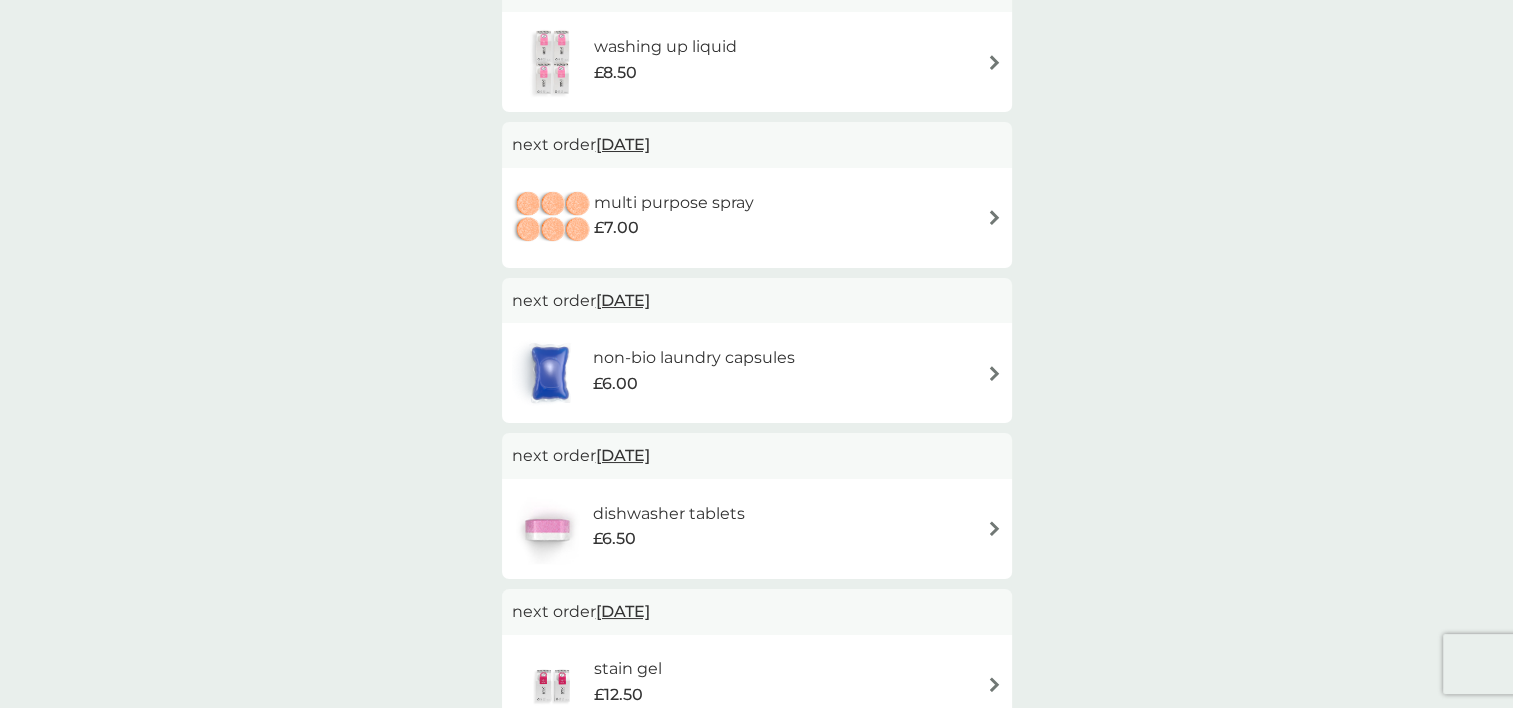 scroll, scrollTop: 231, scrollLeft: 0, axis: vertical 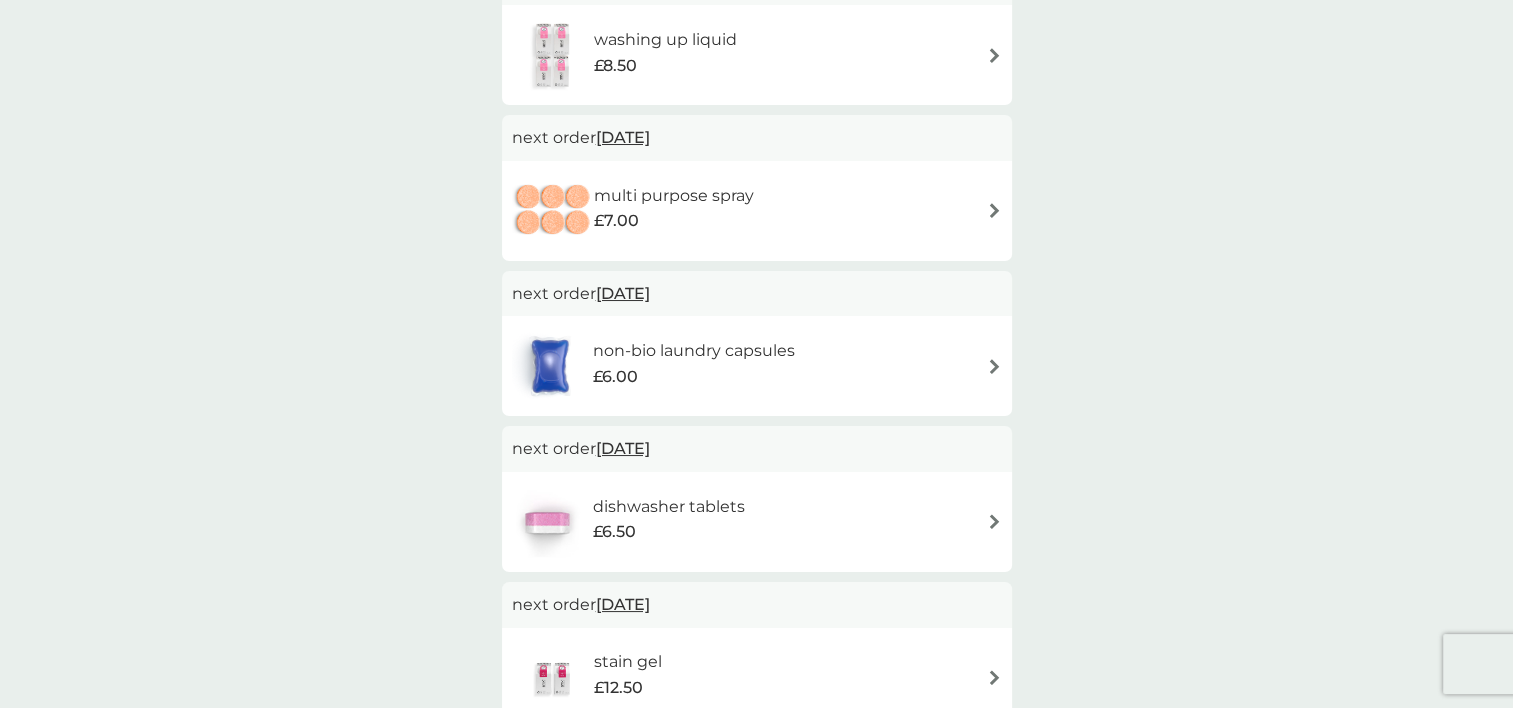 click on "dishwasher tablets £6.50" at bounding box center (757, 522) 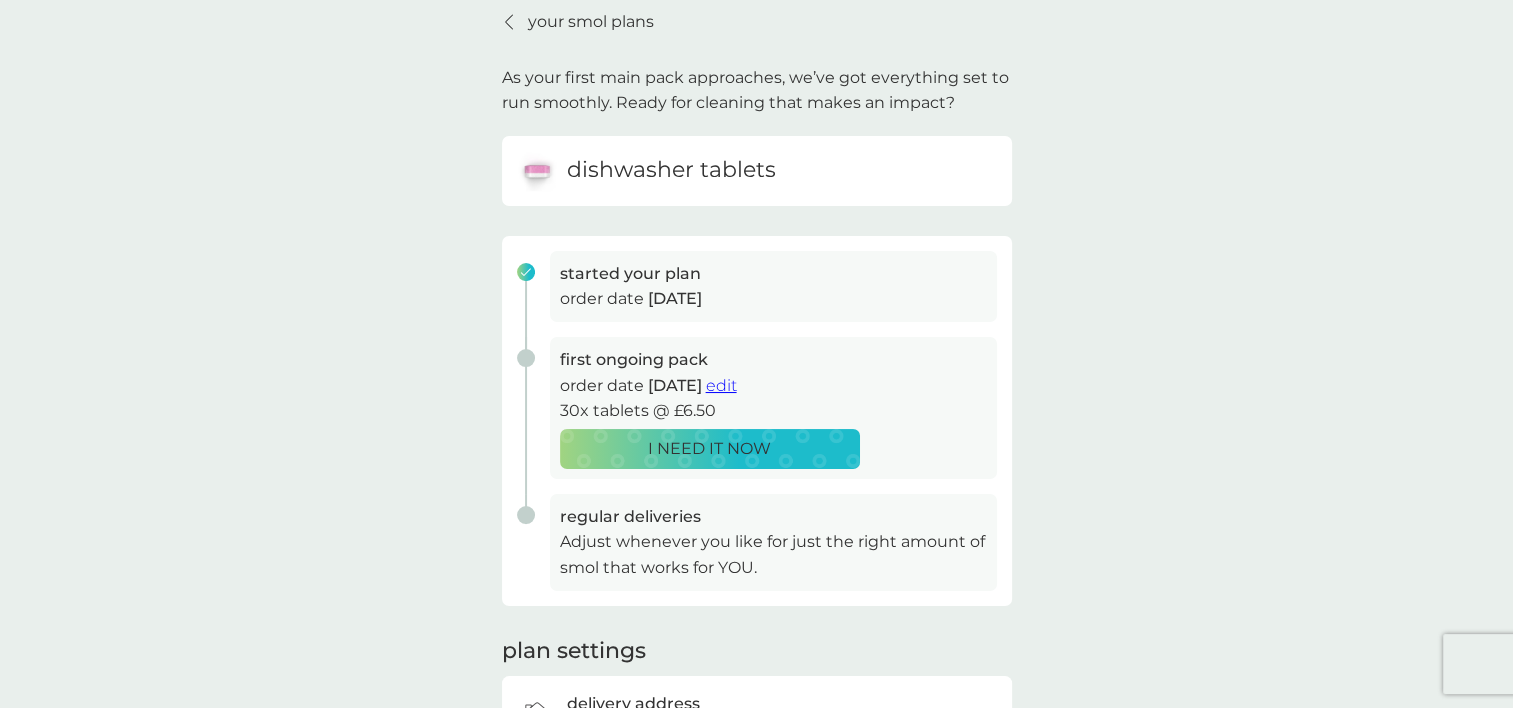 scroll, scrollTop: 0, scrollLeft: 0, axis: both 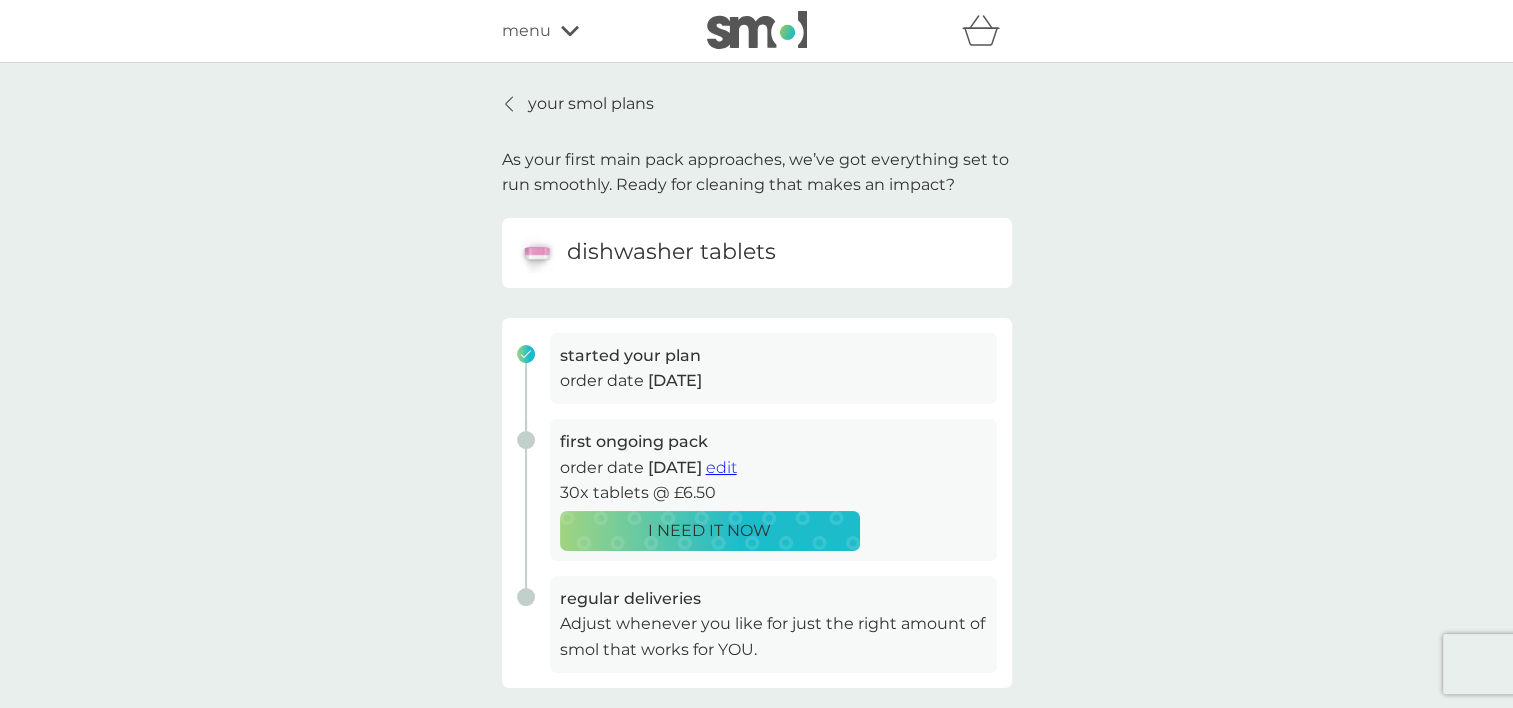 click on "your smol plans" at bounding box center (591, 104) 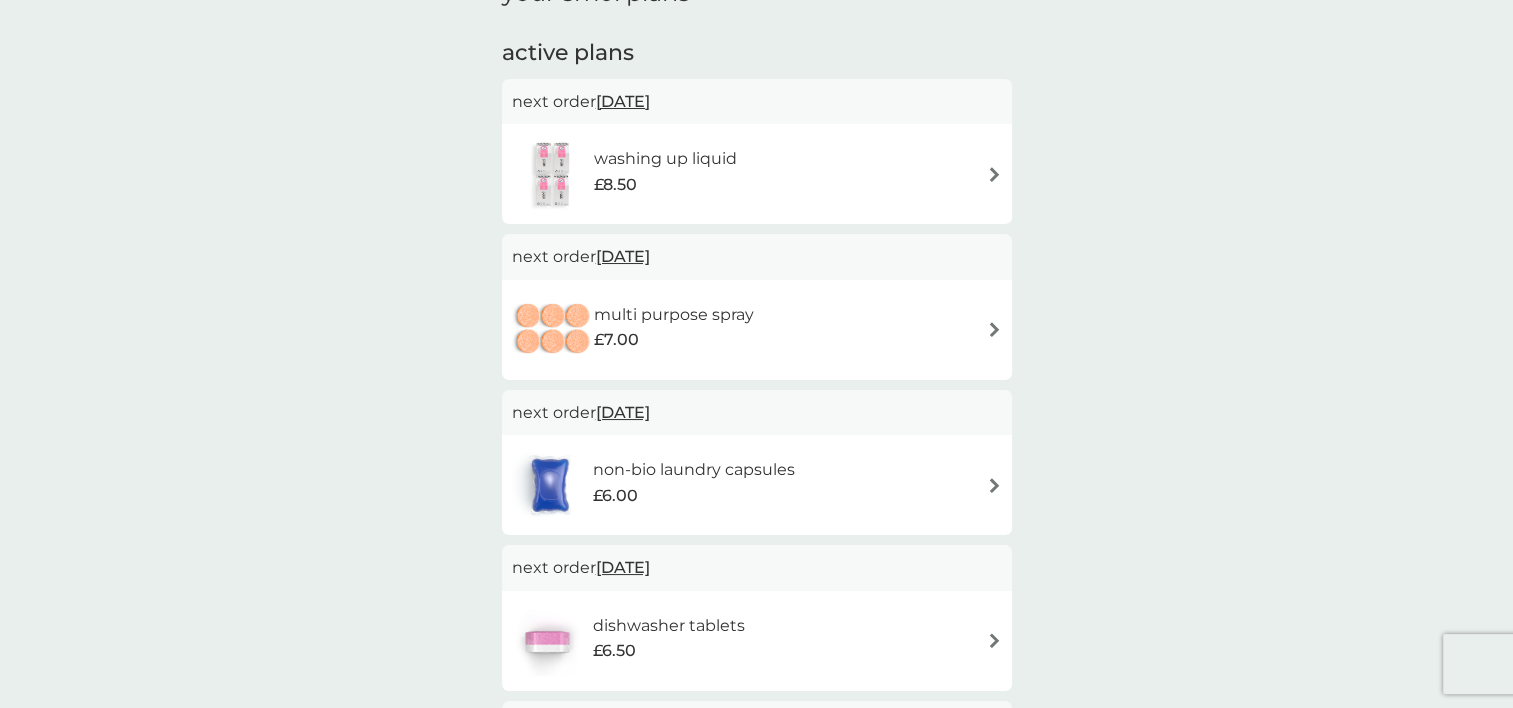 scroll, scrollTop: 0, scrollLeft: 0, axis: both 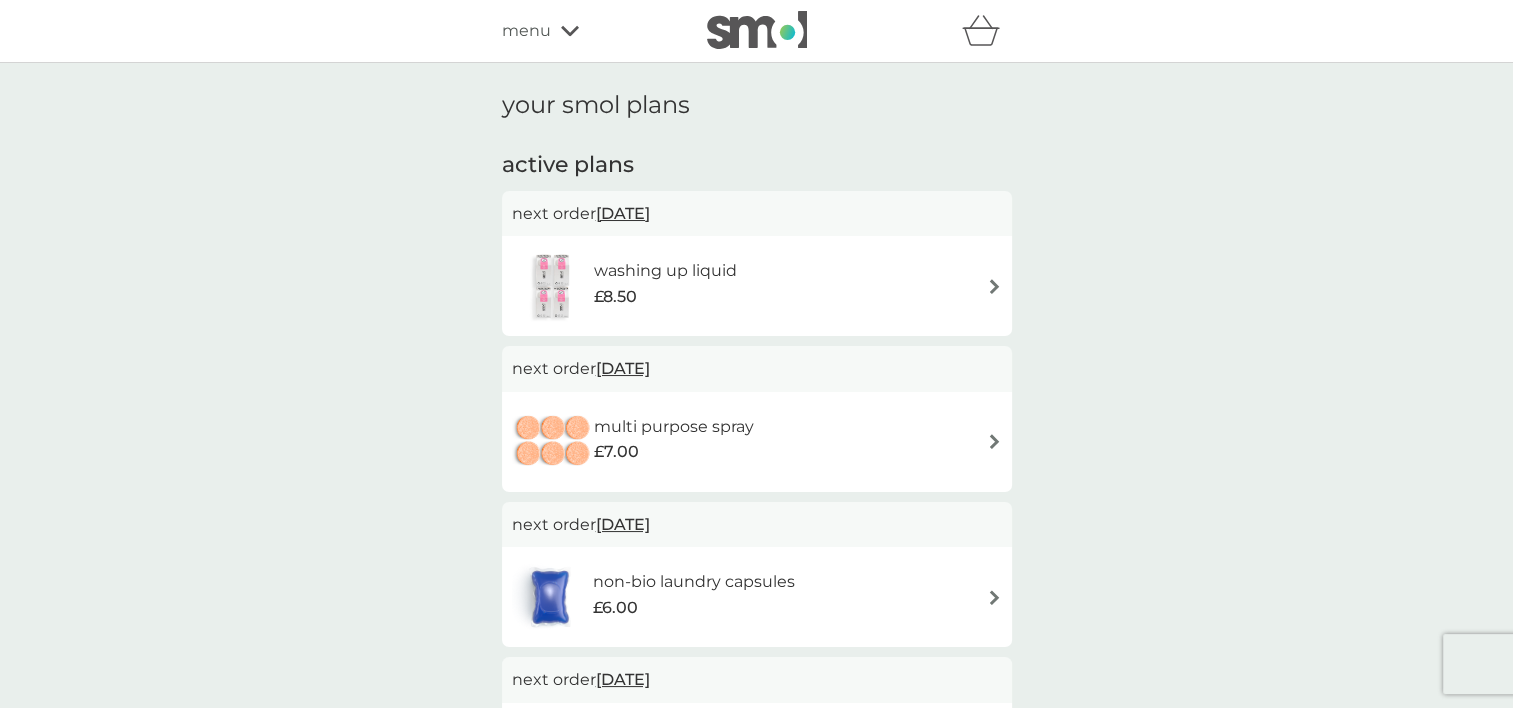 click on "menu" at bounding box center [526, 31] 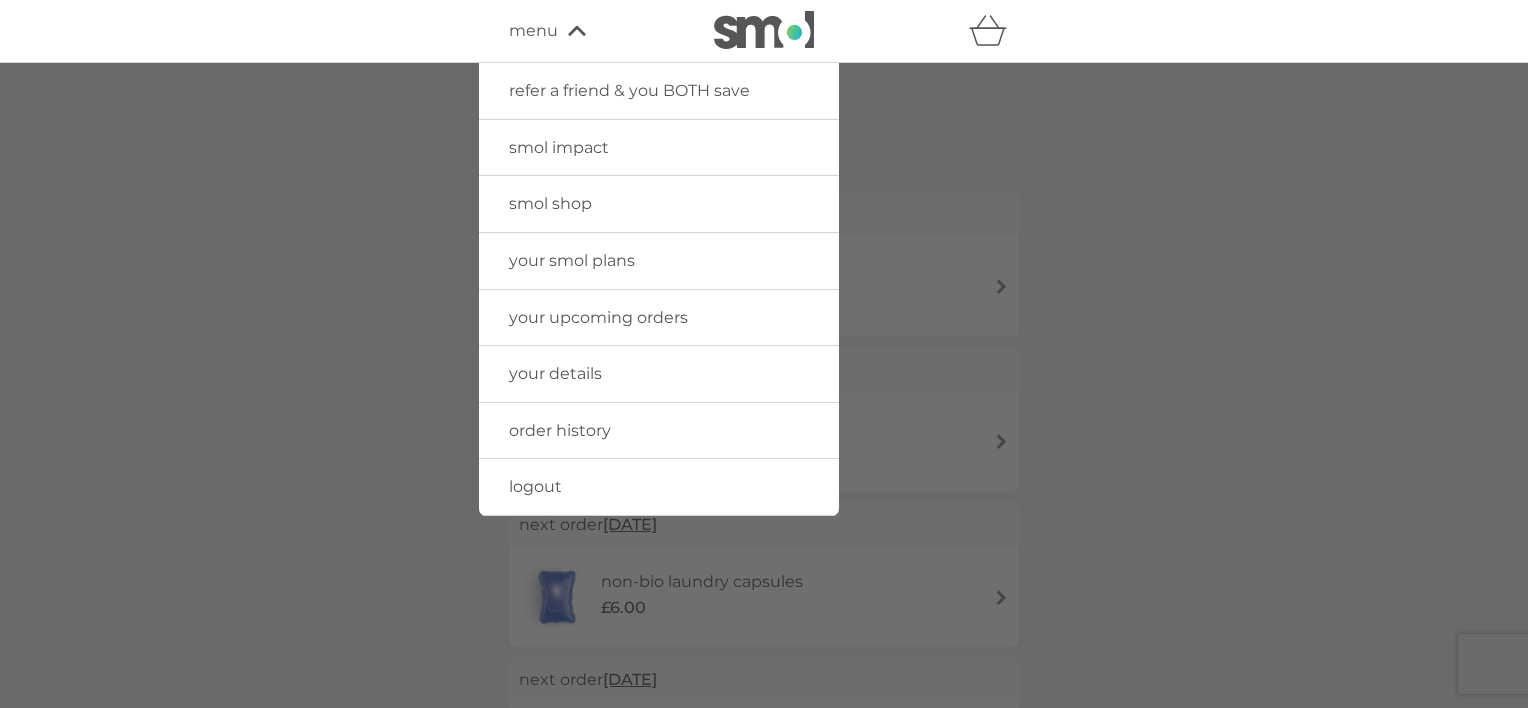 click on "your upcoming orders" at bounding box center (598, 317) 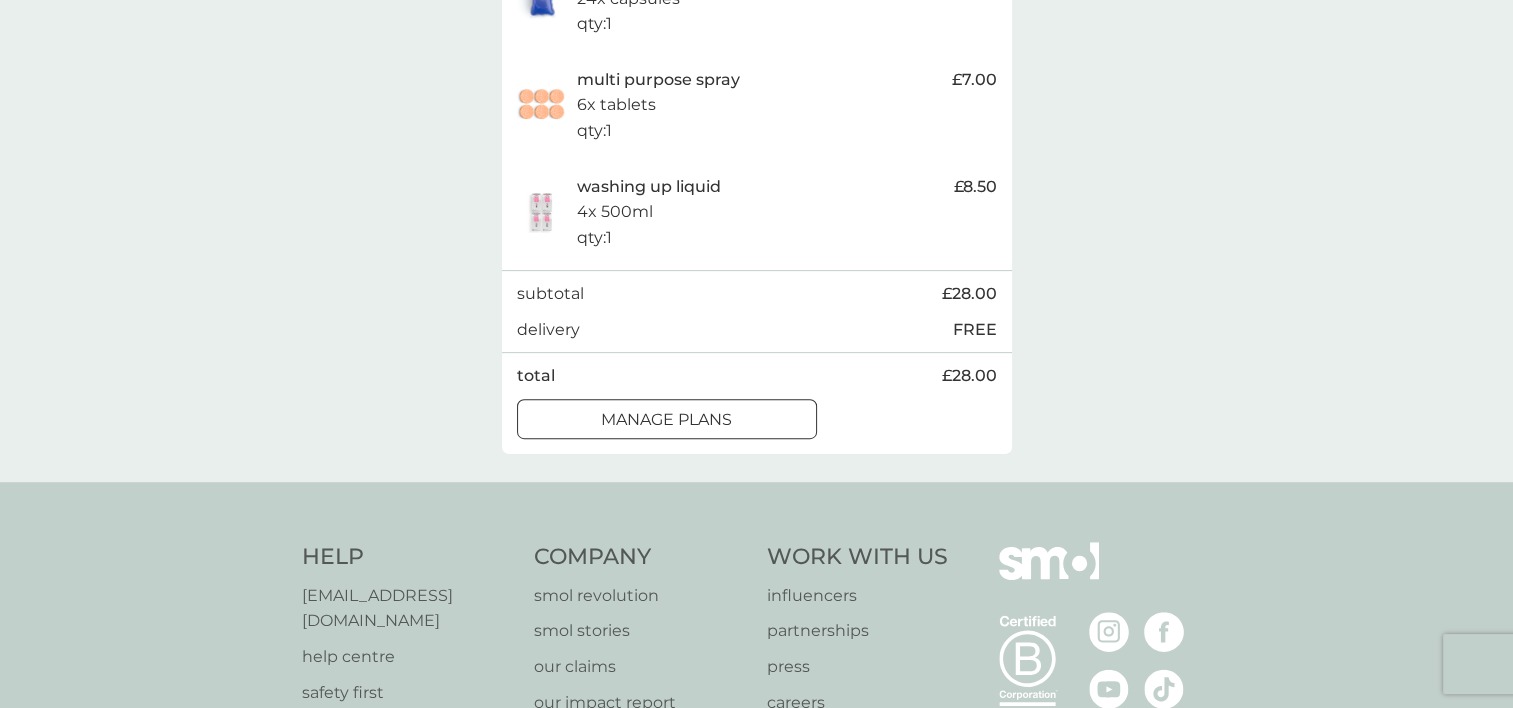 scroll, scrollTop: 644, scrollLeft: 0, axis: vertical 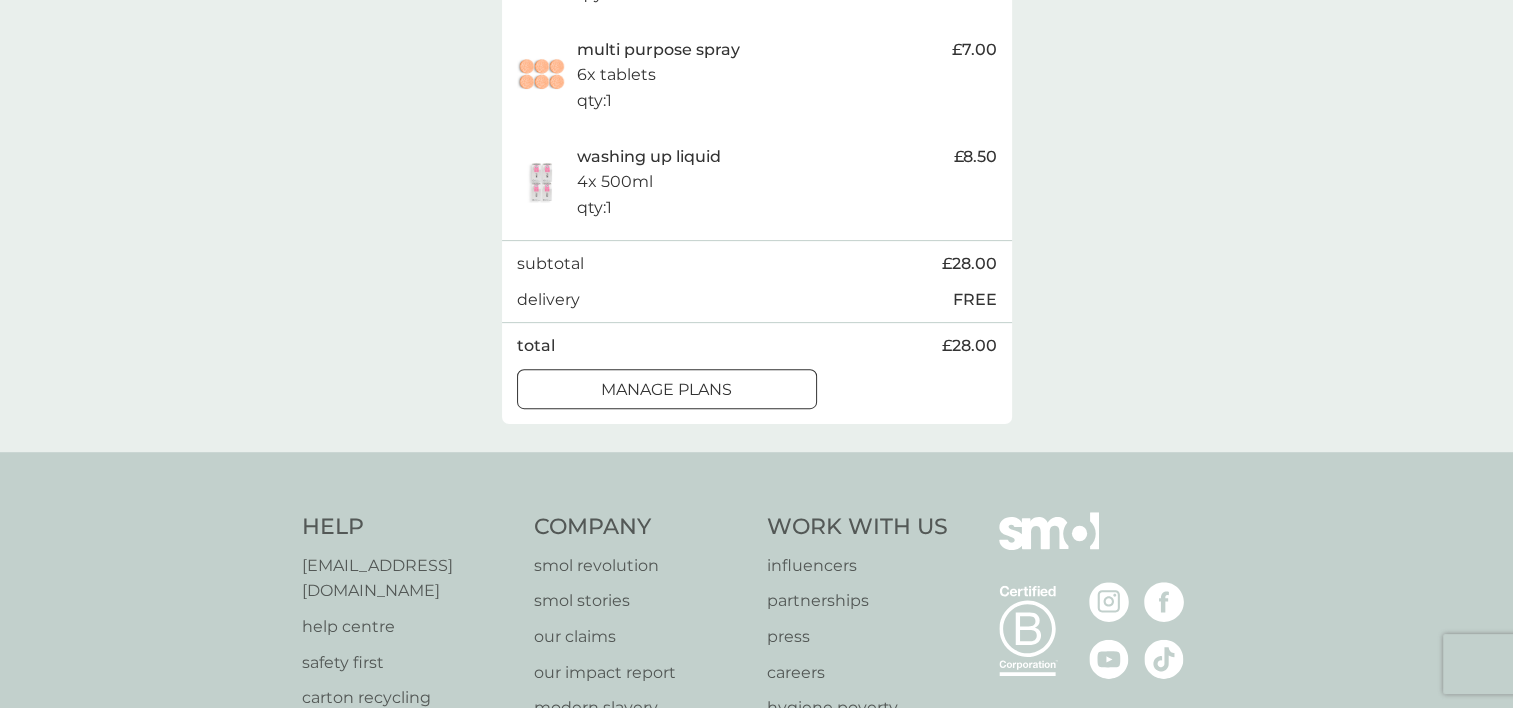 click on "manage plans" at bounding box center (666, 390) 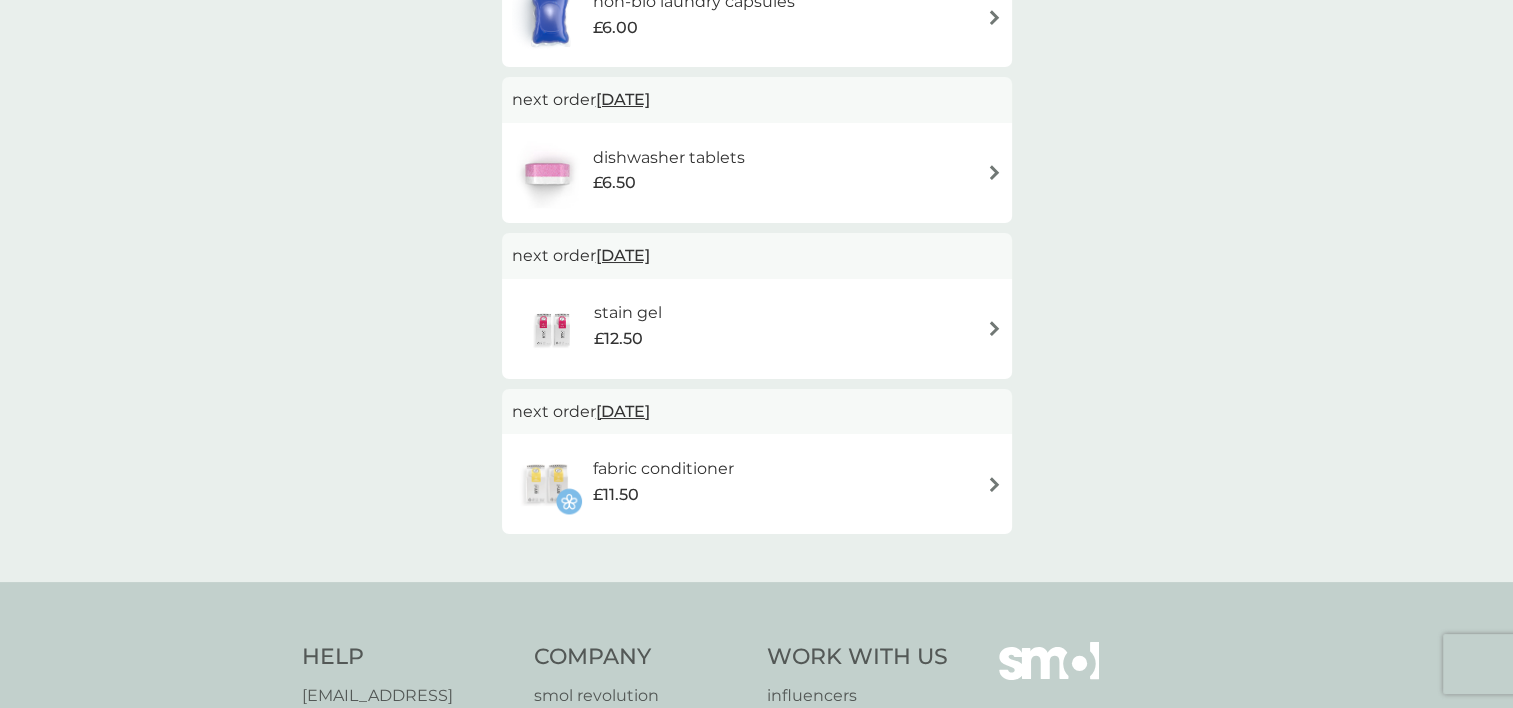 scroll, scrollTop: 580, scrollLeft: 0, axis: vertical 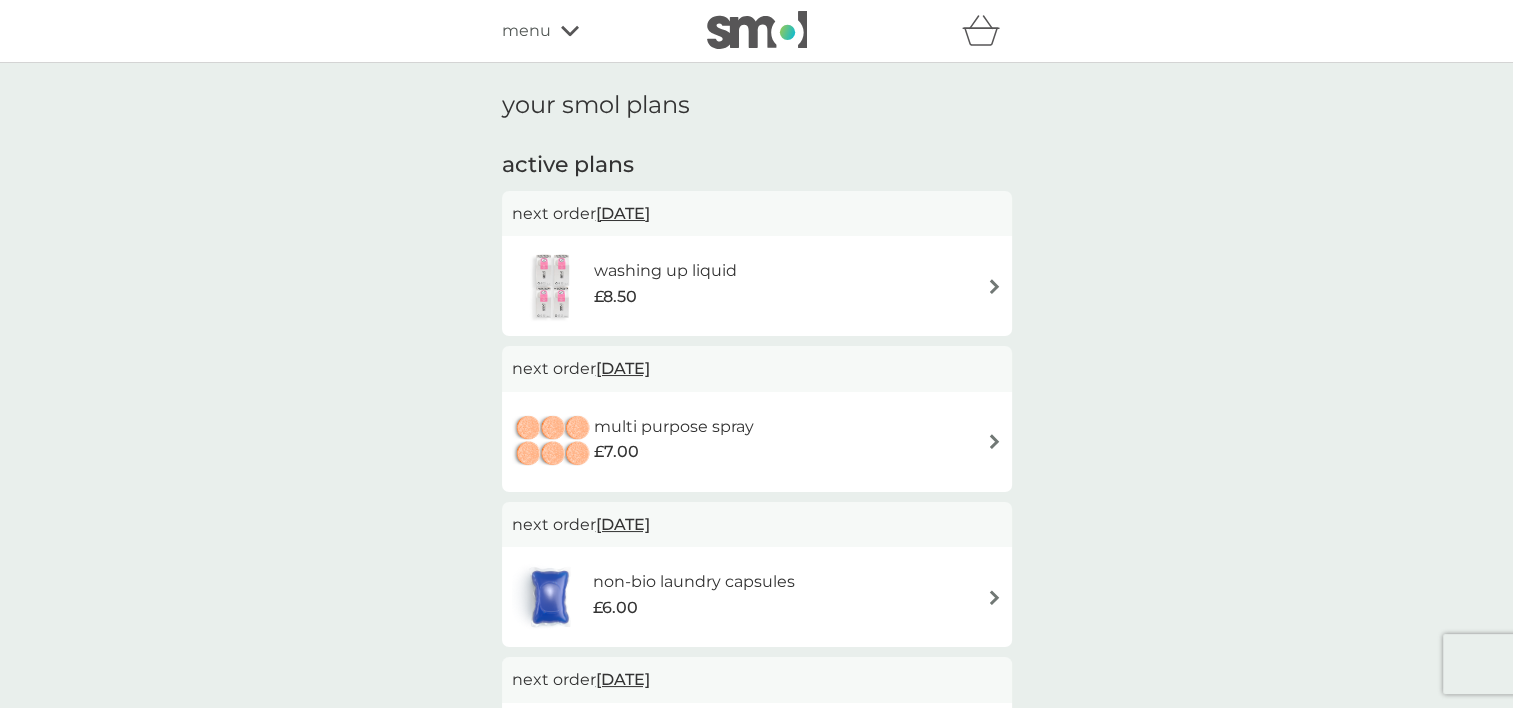 drag, startPoint x: 557, startPoint y: 49, endPoint x: 545, endPoint y: 38, distance: 16.27882 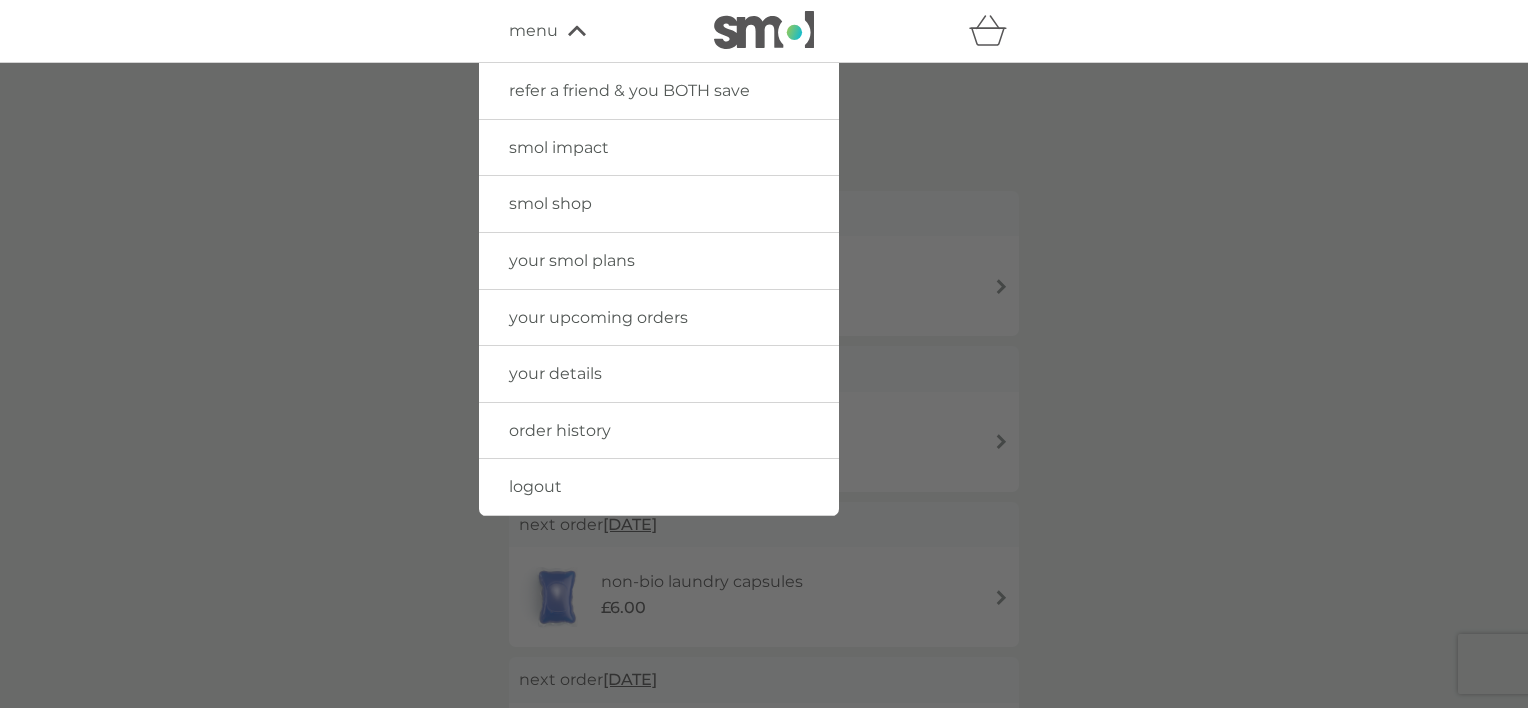 click on "smol shop" at bounding box center (659, 204) 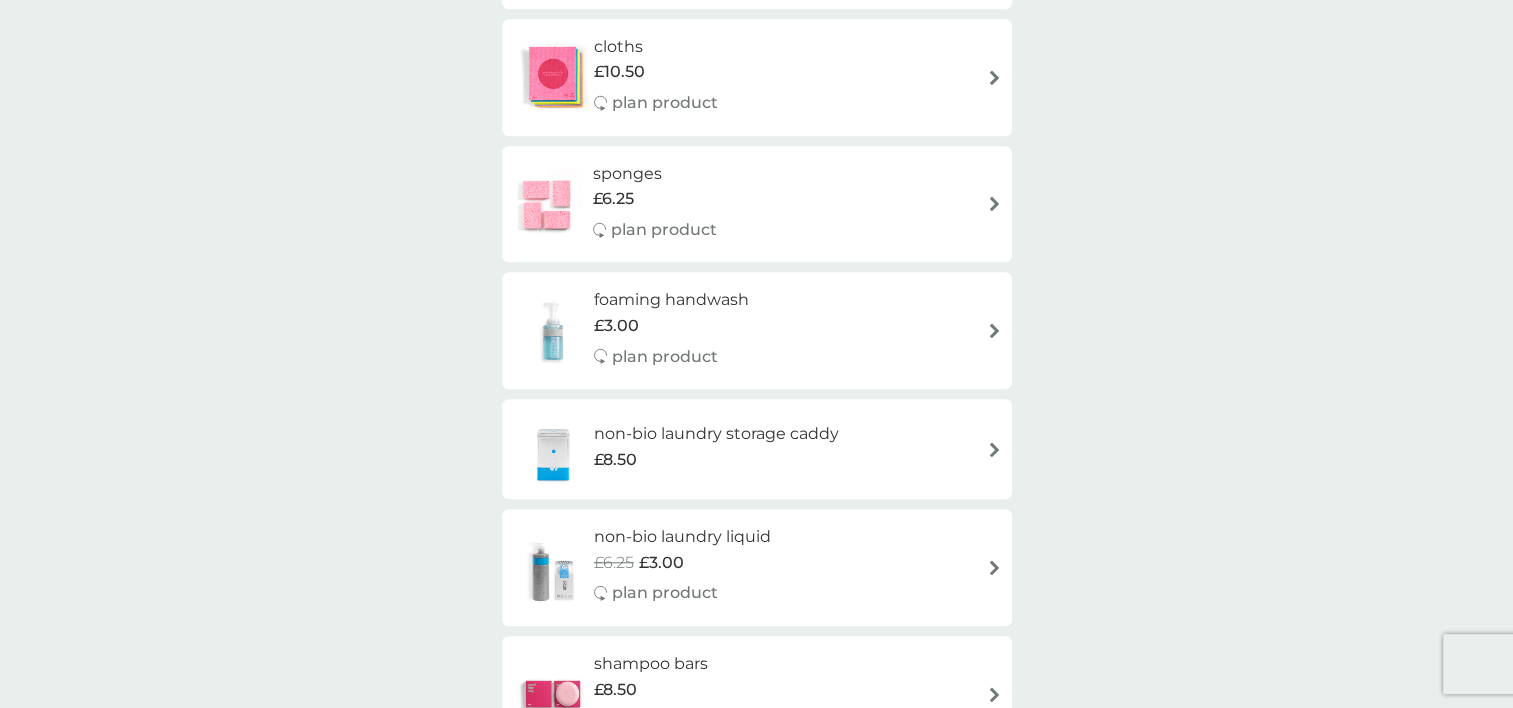 scroll, scrollTop: 1704, scrollLeft: 0, axis: vertical 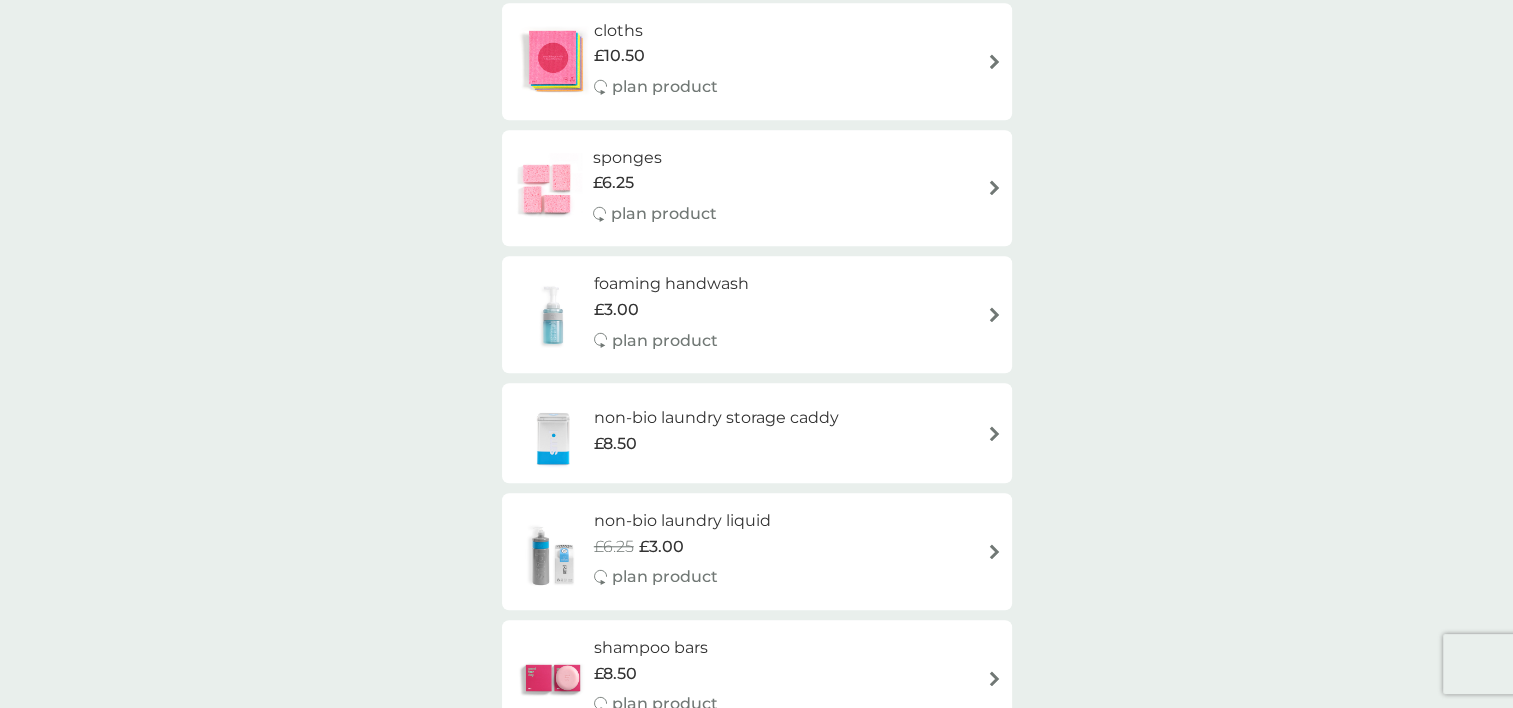 click on "foaming handwash £3.00 plan product" at bounding box center [757, 314] 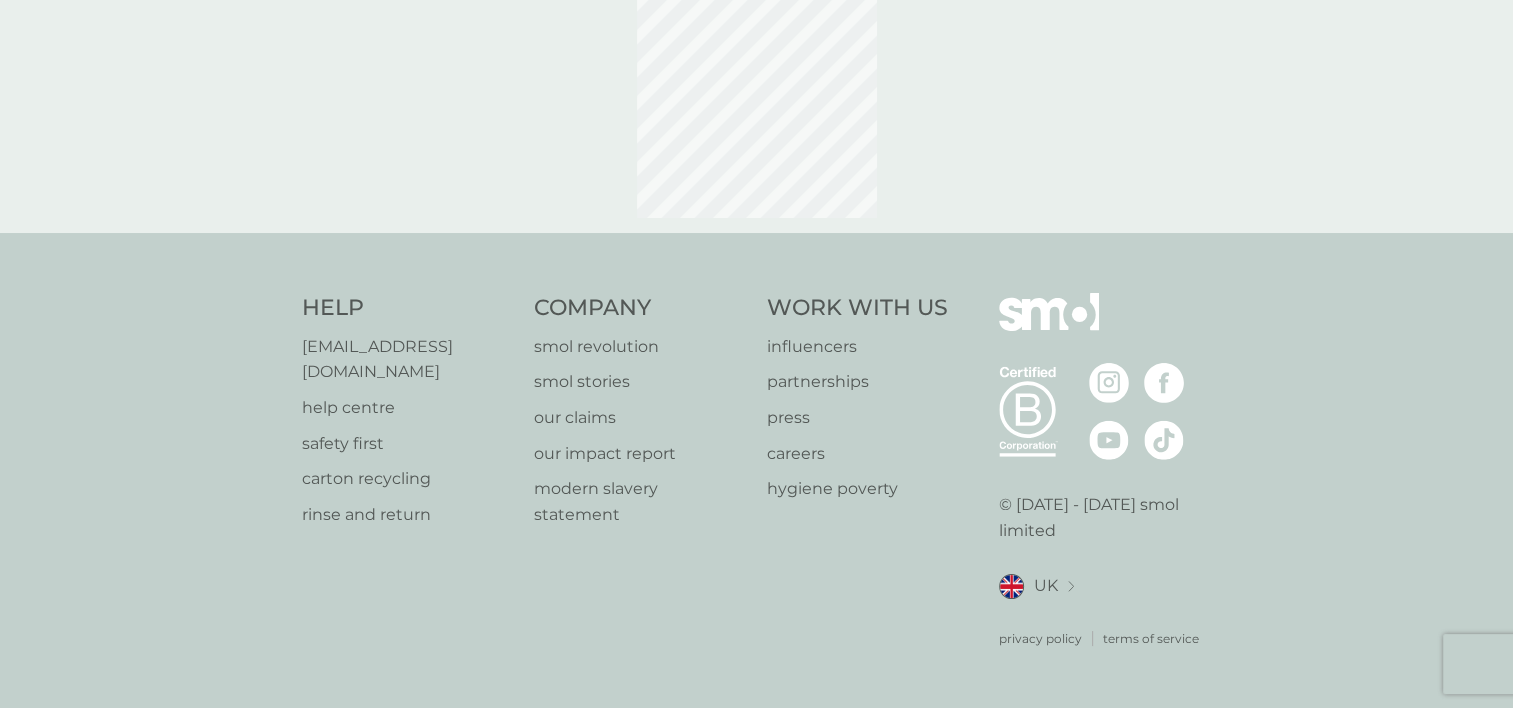 scroll, scrollTop: 0, scrollLeft: 0, axis: both 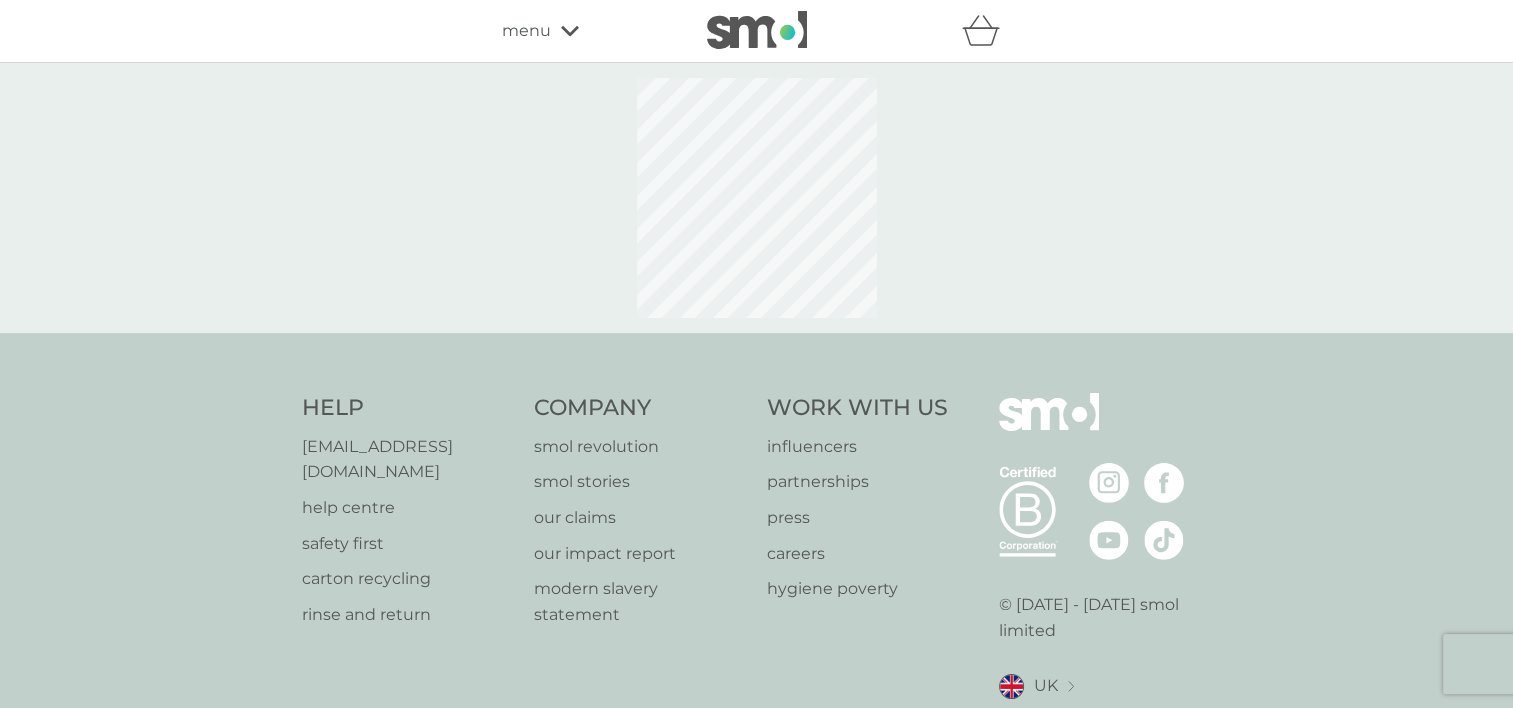 select on "119" 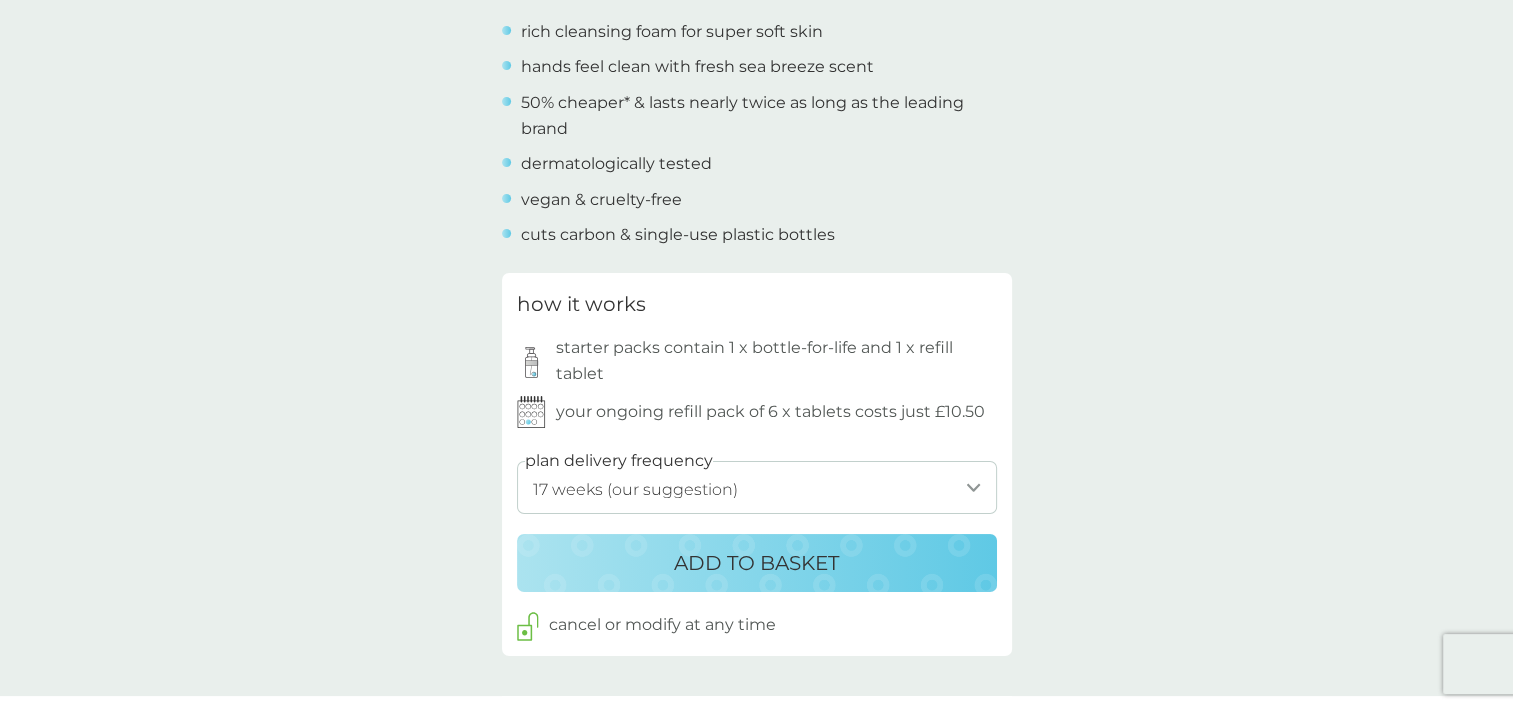 scroll, scrollTop: 832, scrollLeft: 0, axis: vertical 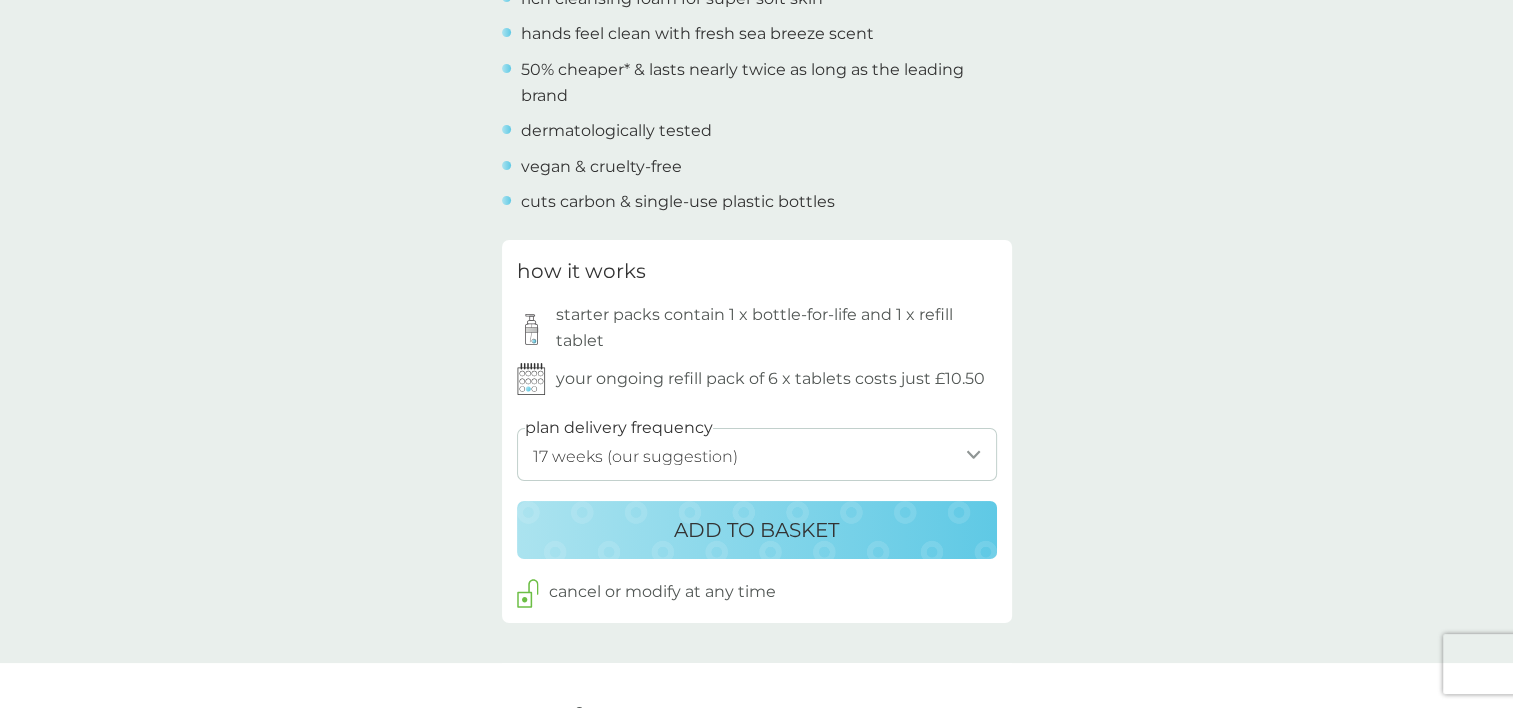 click on "1 week  2 weeks  3 weeks  4 weeks  5 weeks  6 weeks  7 weeks  8 weeks  9 weeks  10 weeks  11 weeks  12 weeks  13 weeks  14 weeks  15 weeks  16 weeks  17 weeks (our suggestion) 18 weeks  19 weeks  20 weeks  21 weeks  22 weeks  23 weeks  24 weeks  25 weeks  26 weeks" at bounding box center [757, 454] 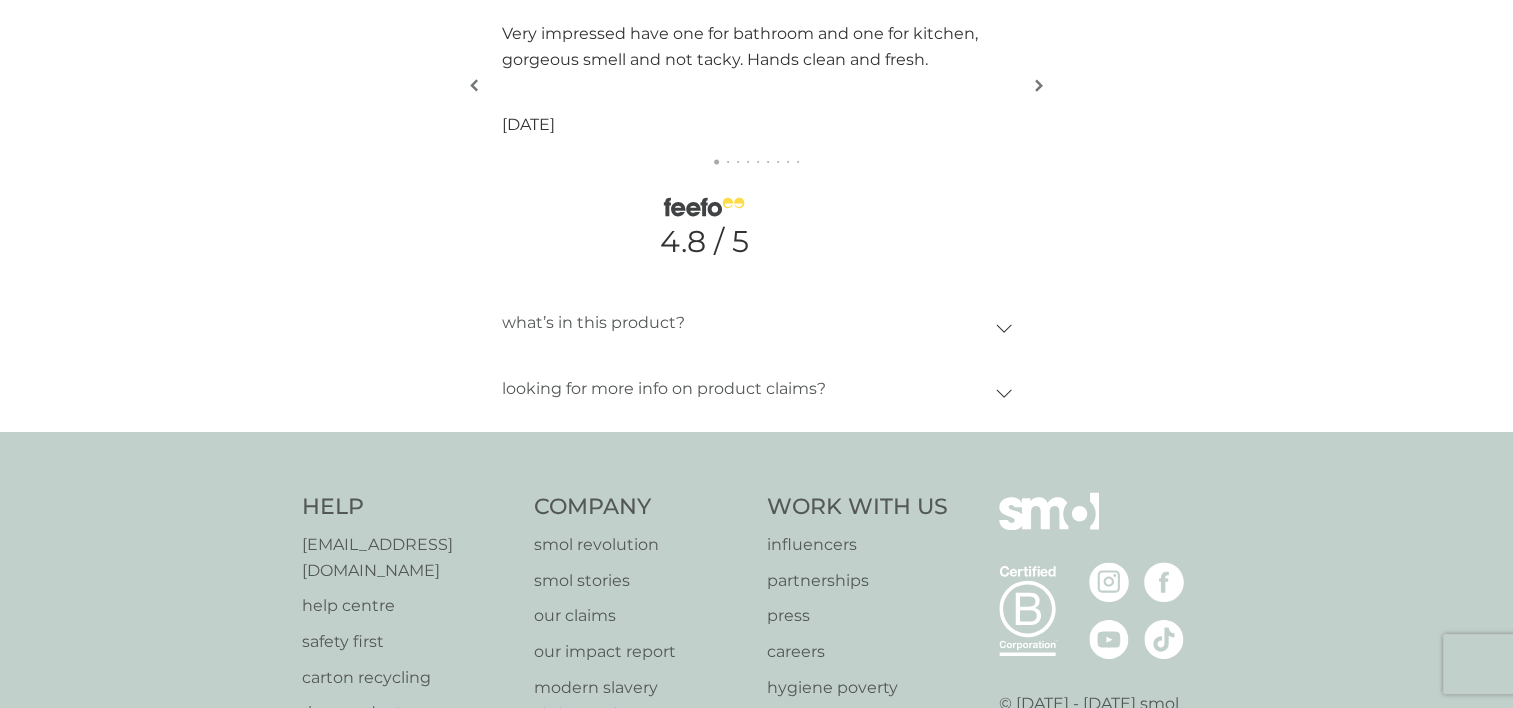 scroll, scrollTop: 2356, scrollLeft: 0, axis: vertical 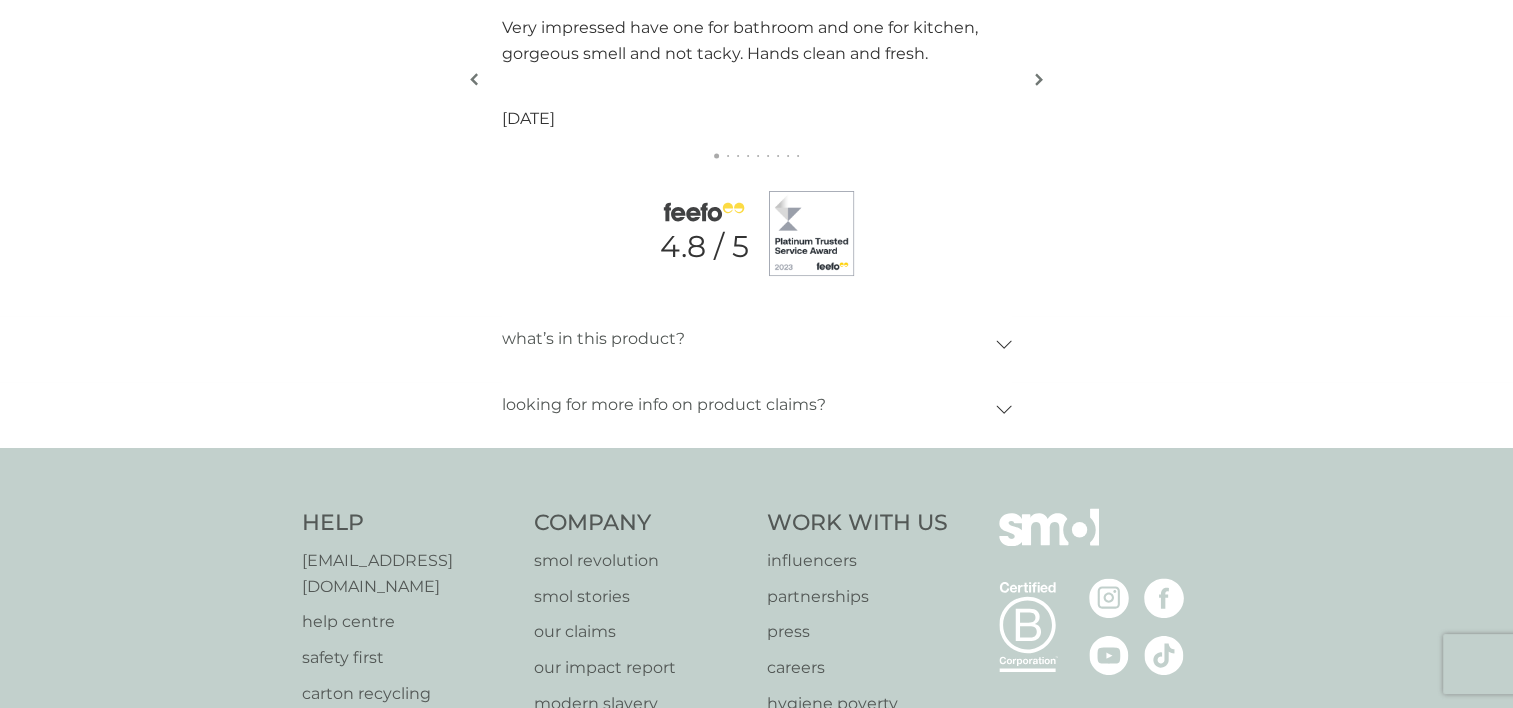 click on "what’s in this product?" at bounding box center (757, 344) 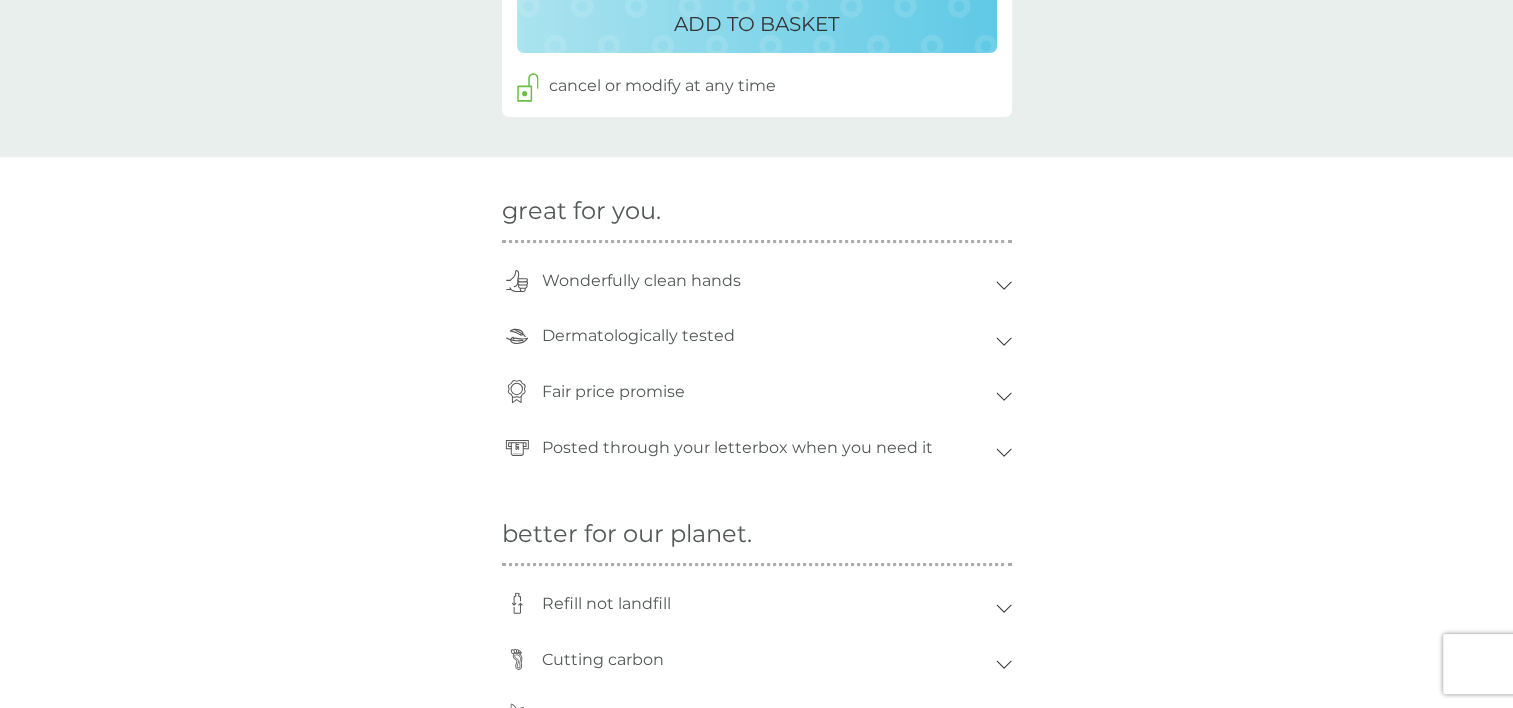 scroll, scrollTop: 1332, scrollLeft: 0, axis: vertical 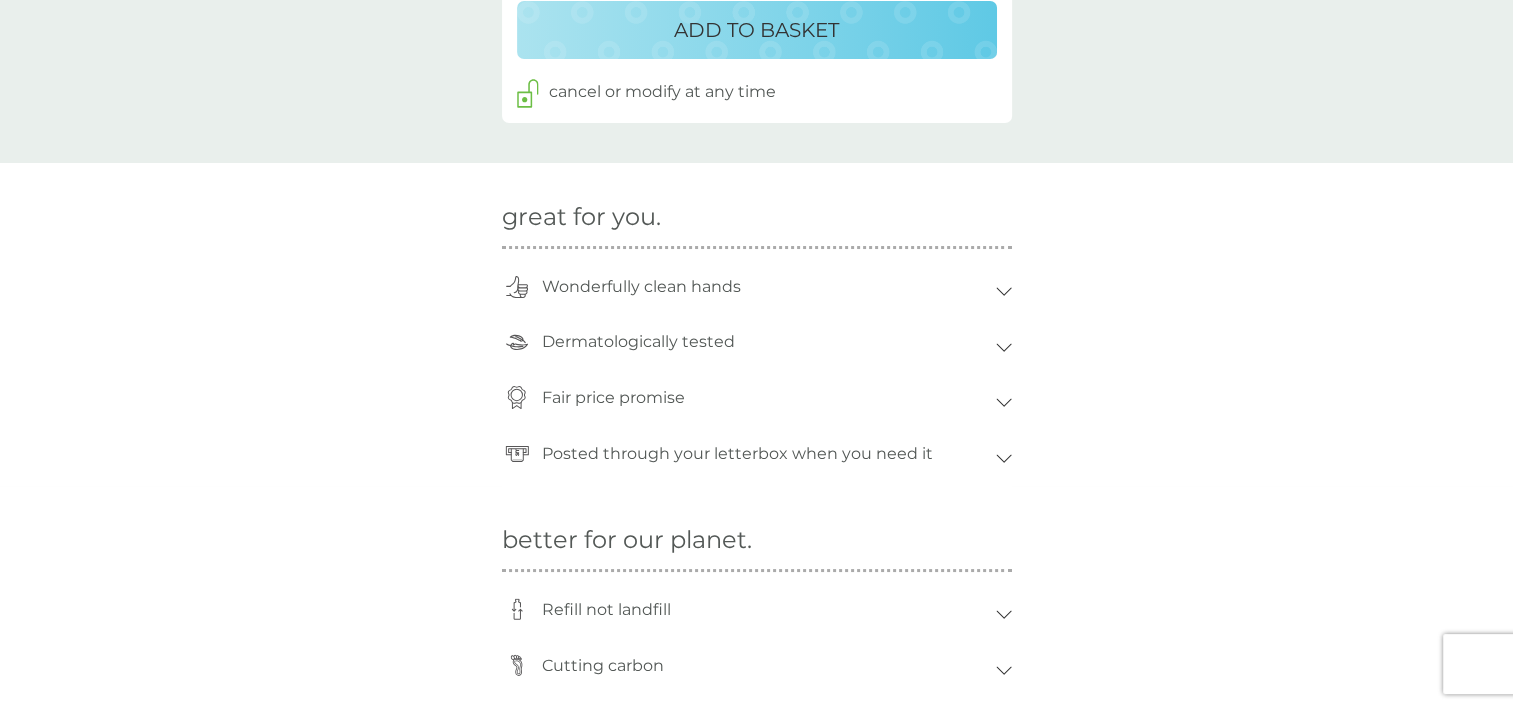 click on "Wonderfully clean hands" at bounding box center (764, 287) 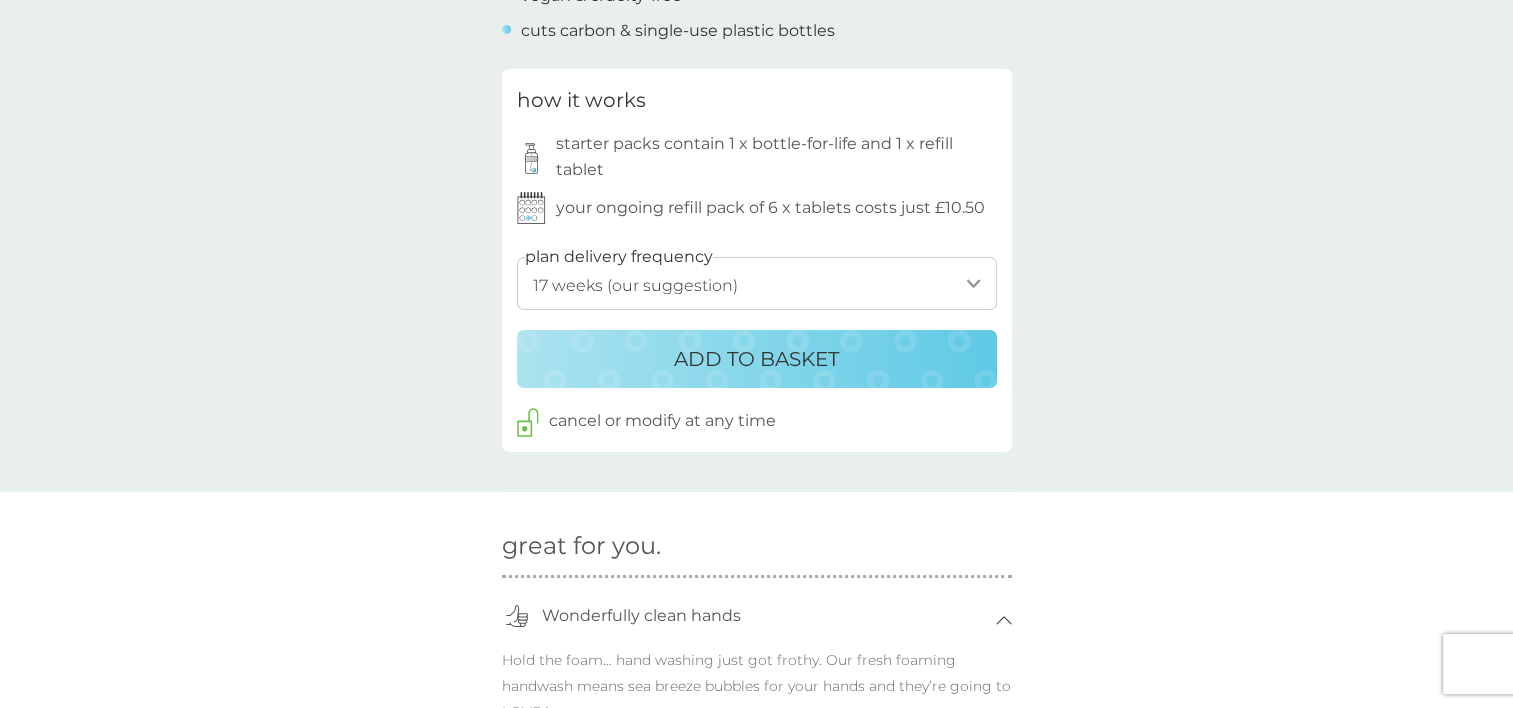 scroll, scrollTop: 992, scrollLeft: 0, axis: vertical 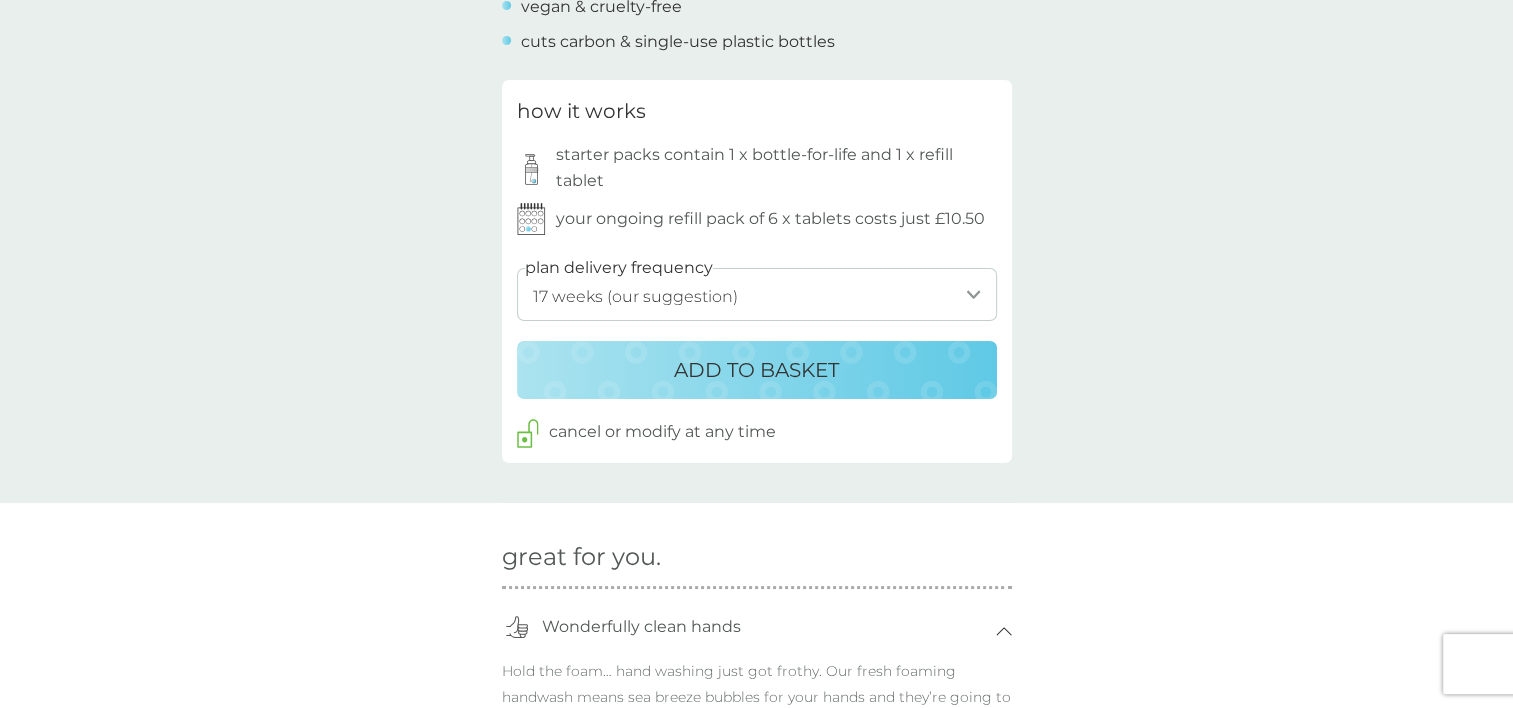 click on "ADD TO BASKET" at bounding box center [756, 370] 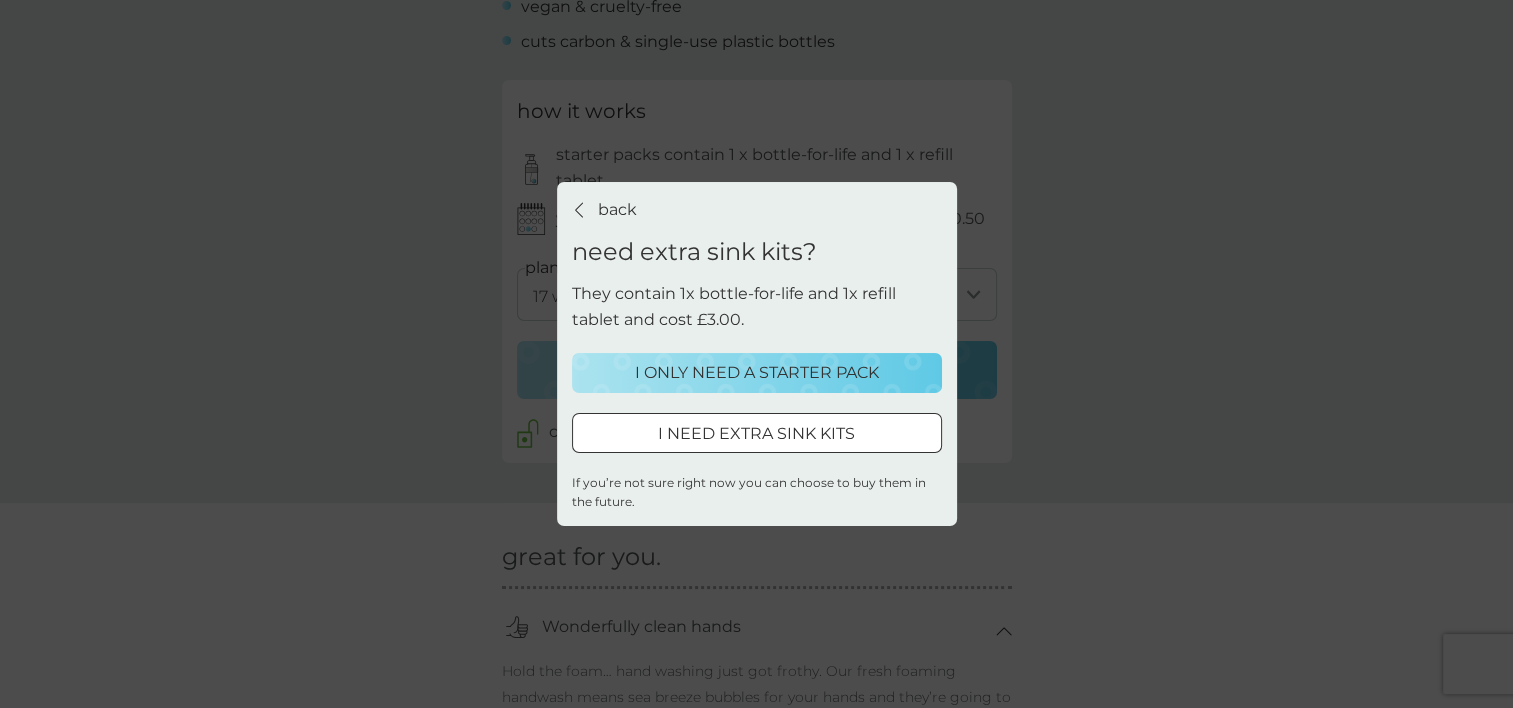 click on "I ONLY NEED A STARTER PACK" at bounding box center [757, 373] 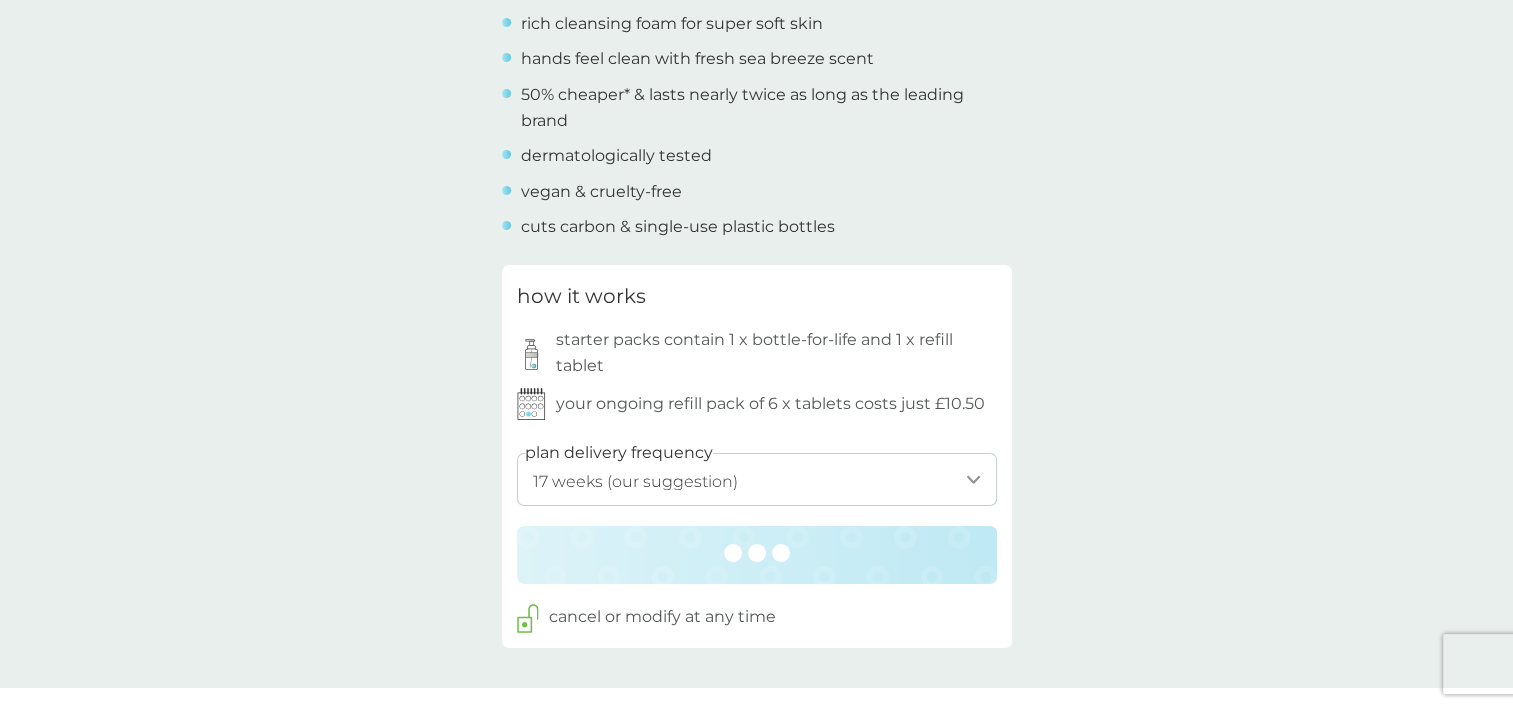 scroll, scrollTop: 808, scrollLeft: 0, axis: vertical 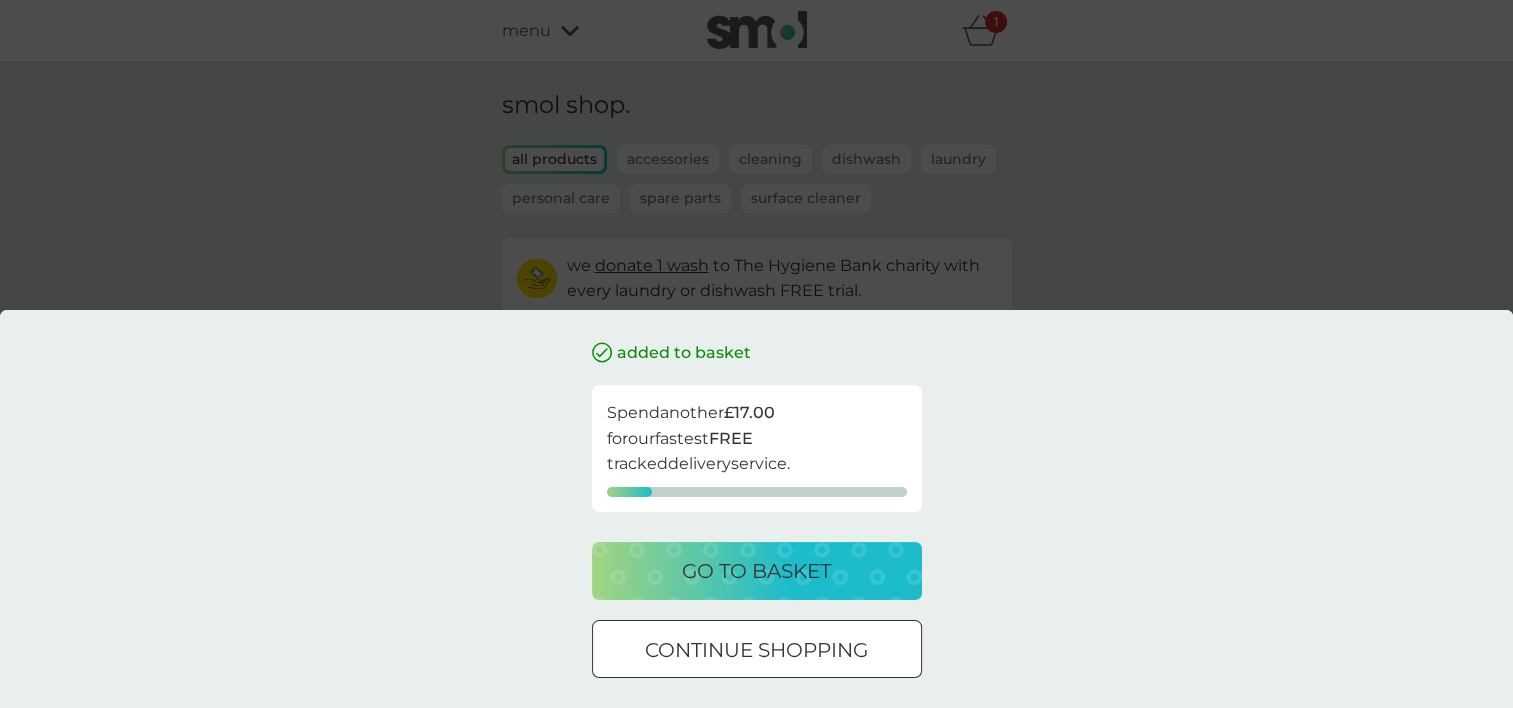 click on "continue shopping" at bounding box center [756, 650] 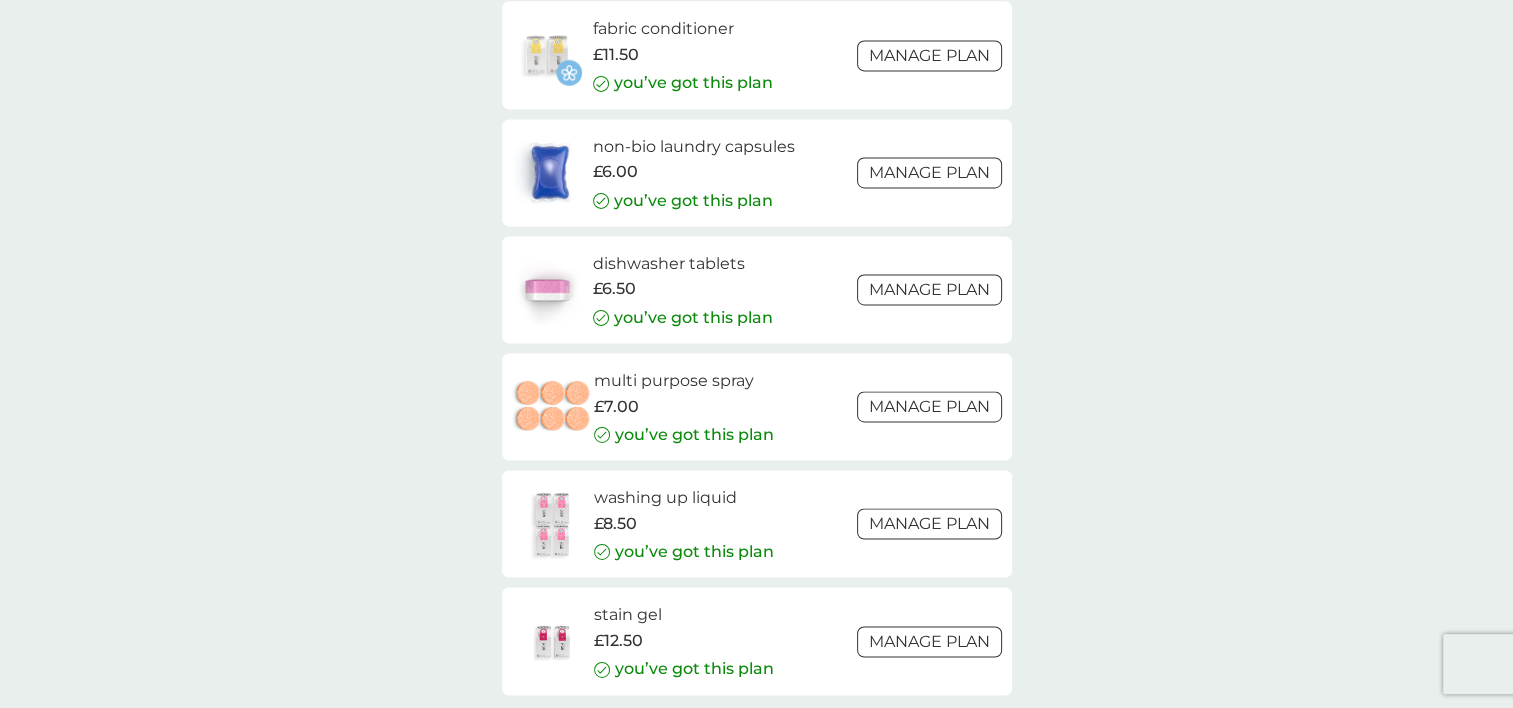 scroll, scrollTop: 2823, scrollLeft: 0, axis: vertical 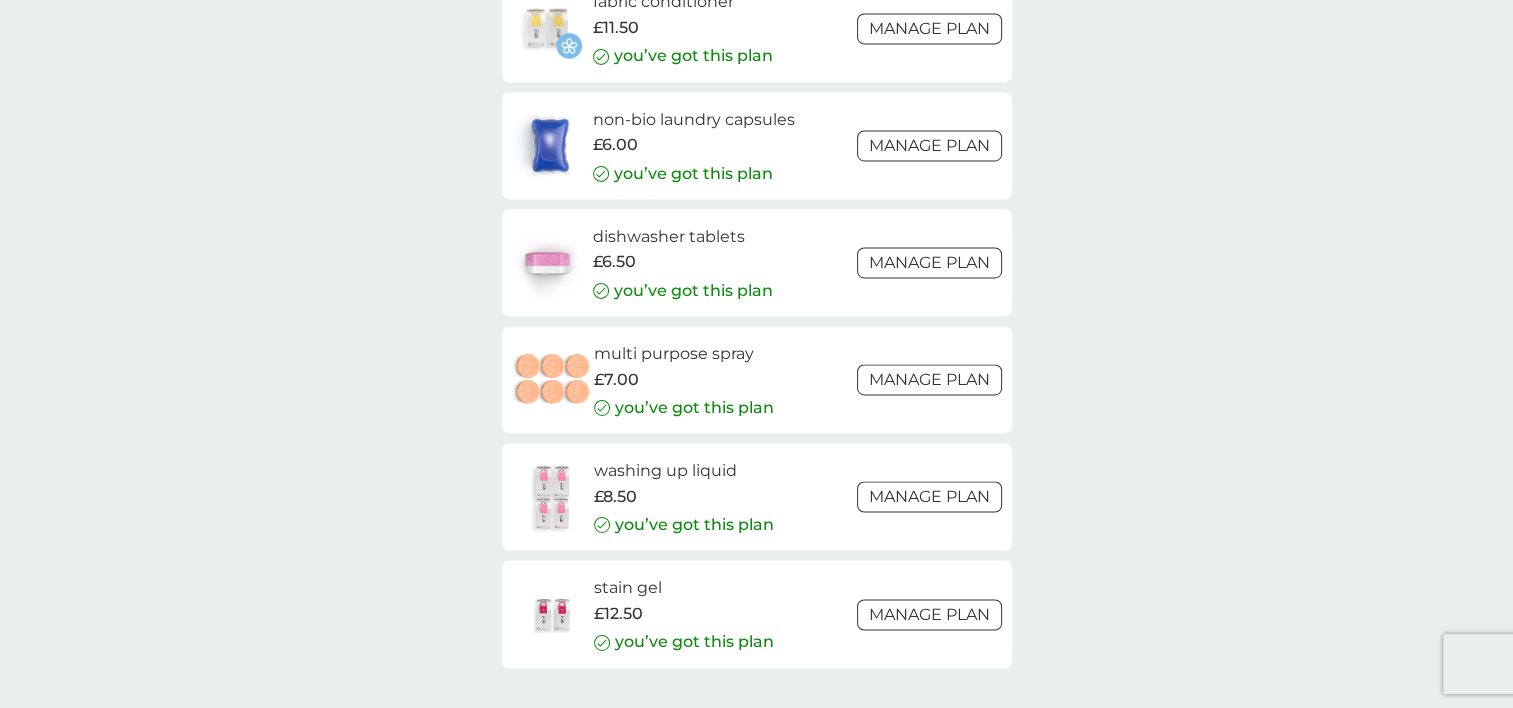click on "Manage plan" at bounding box center [929, 262] 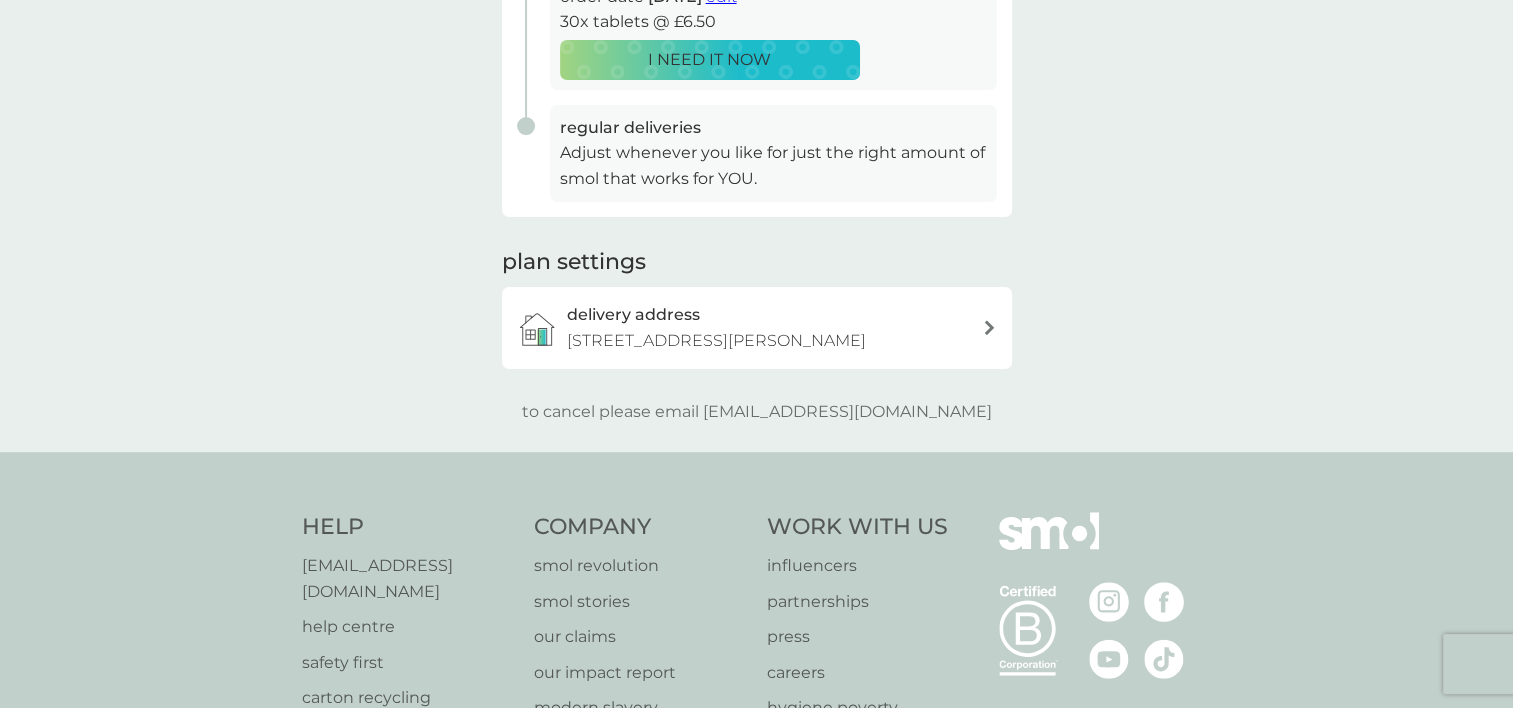 scroll, scrollTop: 472, scrollLeft: 0, axis: vertical 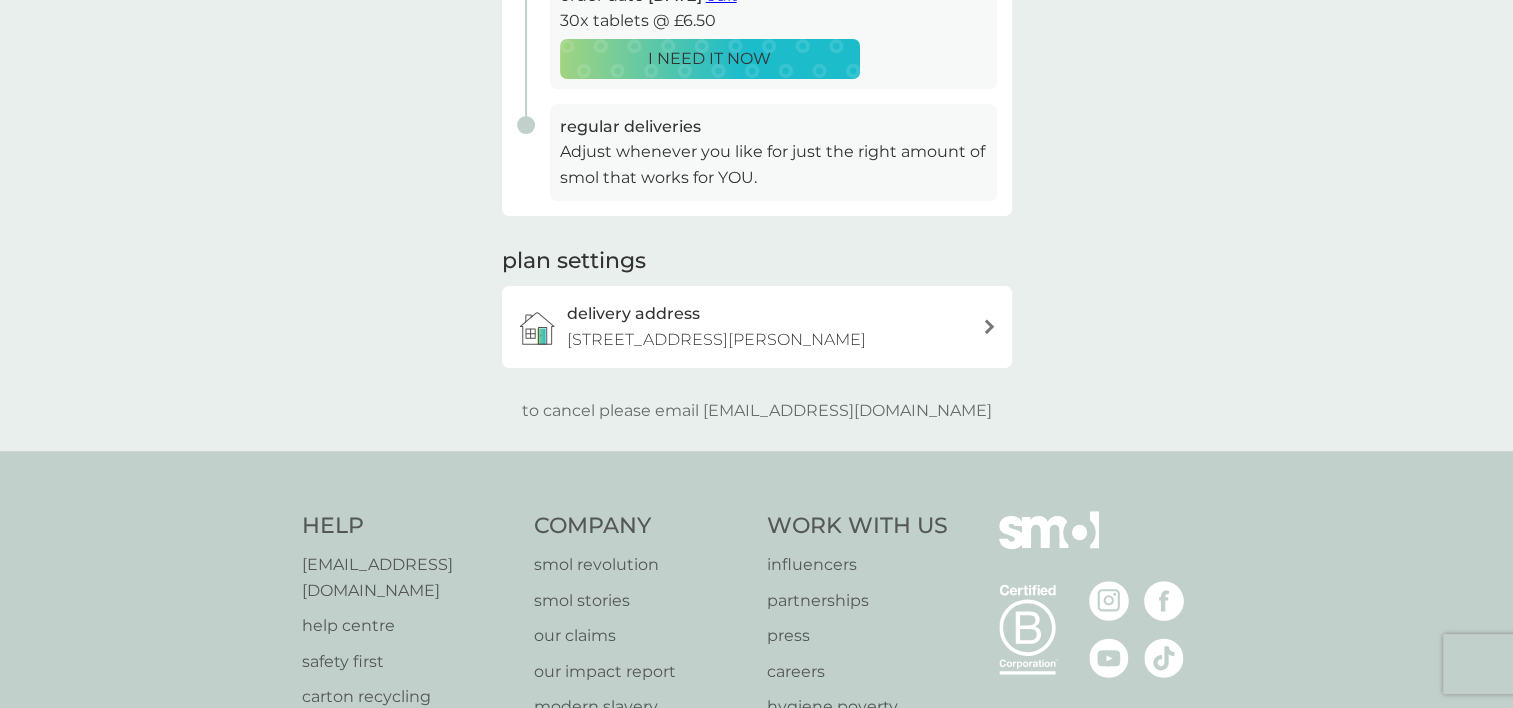 drag, startPoint x: 966, startPoint y: 412, endPoint x: 948, endPoint y: 412, distance: 18 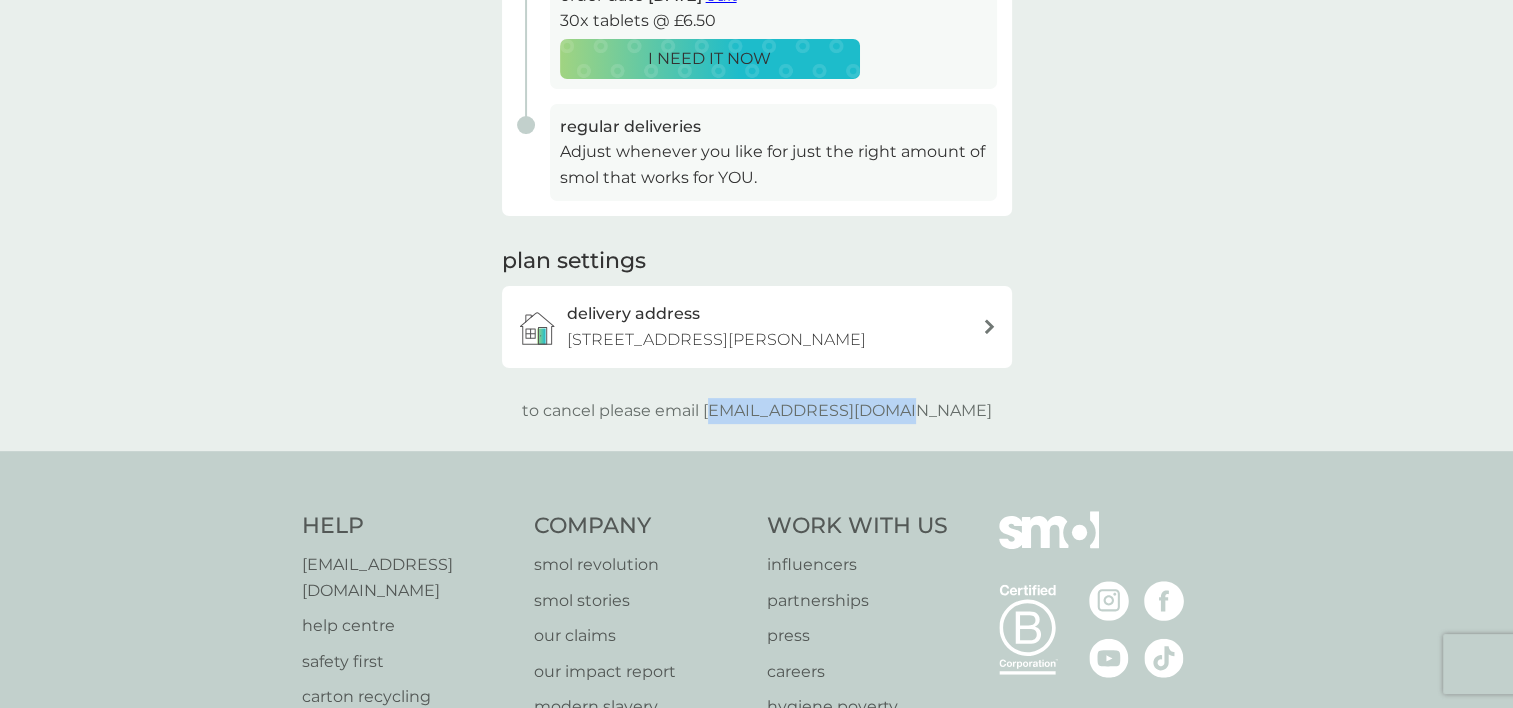 drag, startPoint x: 948, startPoint y: 412, endPoint x: 752, endPoint y: 425, distance: 196.43065 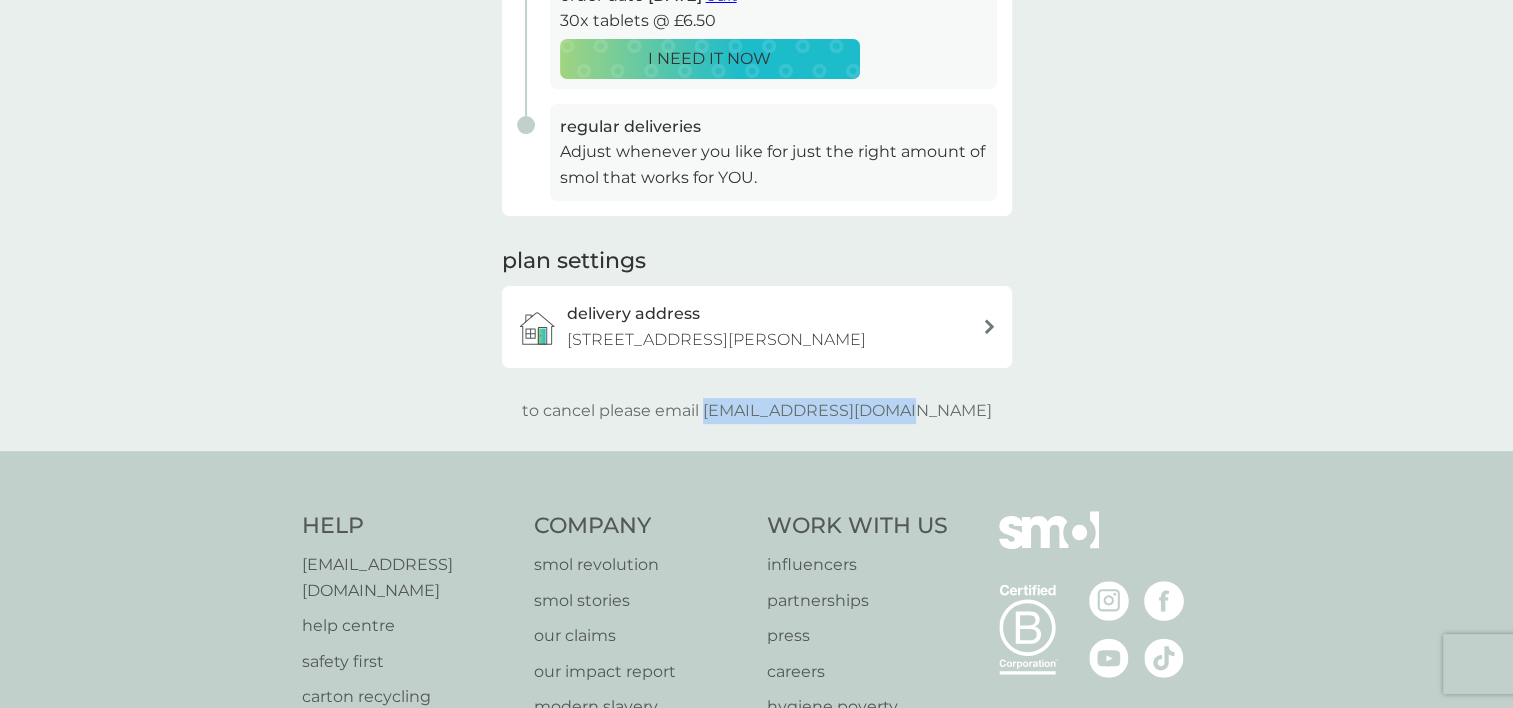 drag, startPoint x: 948, startPoint y: 411, endPoint x: 746, endPoint y: 412, distance: 202.00247 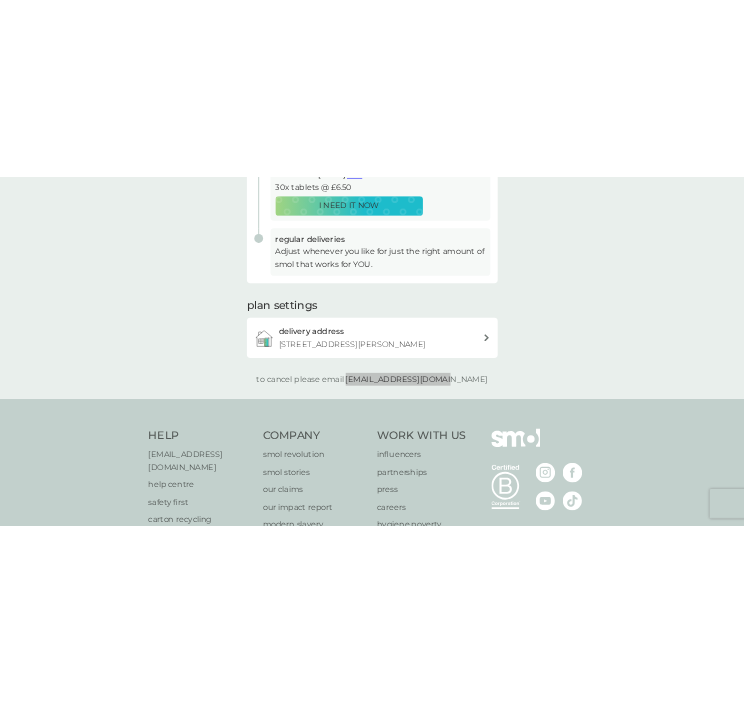 scroll, scrollTop: 0, scrollLeft: 0, axis: both 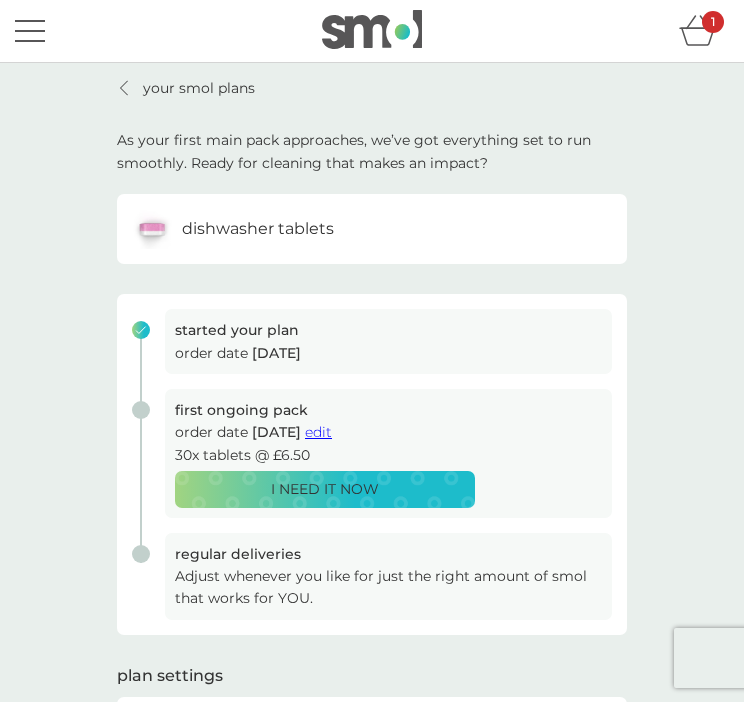 click on "your smol plans" at bounding box center [199, 88] 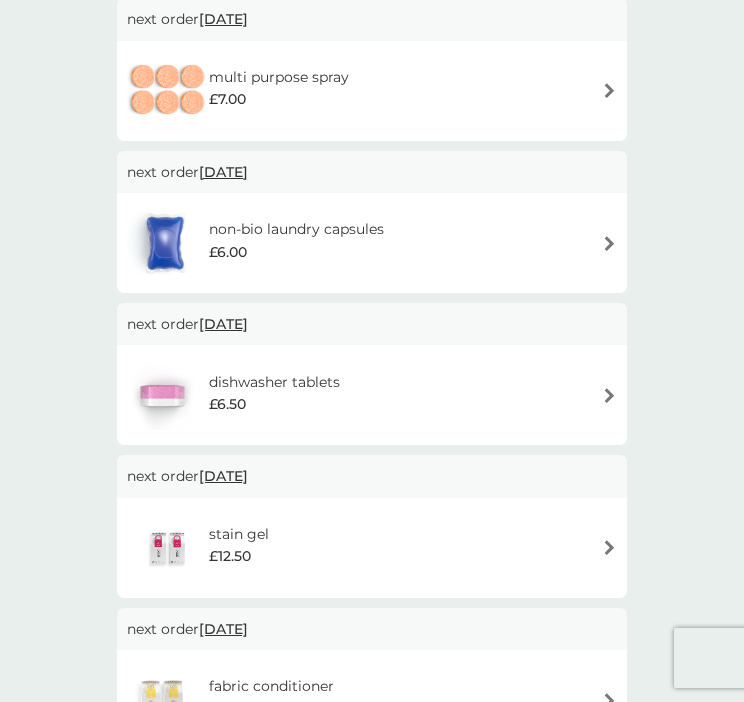 scroll, scrollTop: 340, scrollLeft: 0, axis: vertical 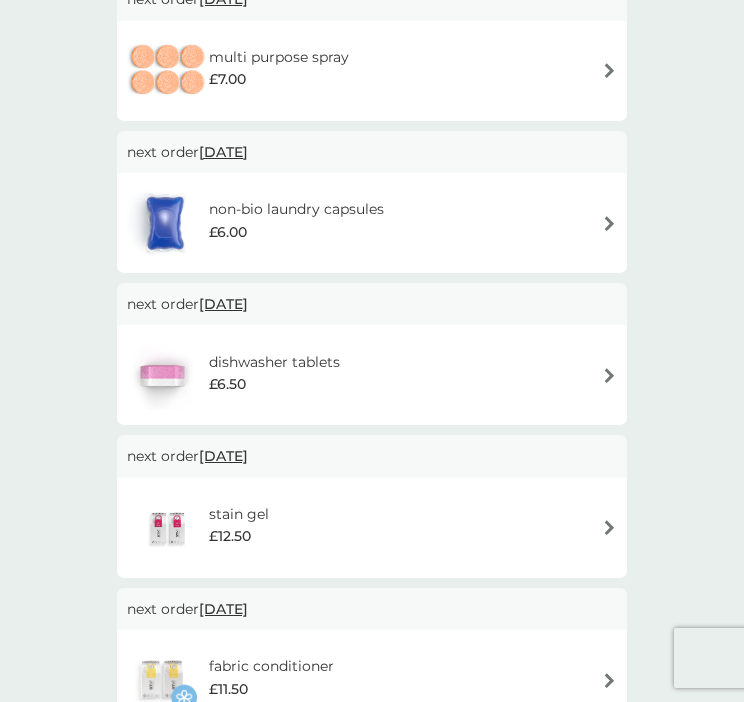 click on "dishwasher tablets £6.50" at bounding box center [372, 375] 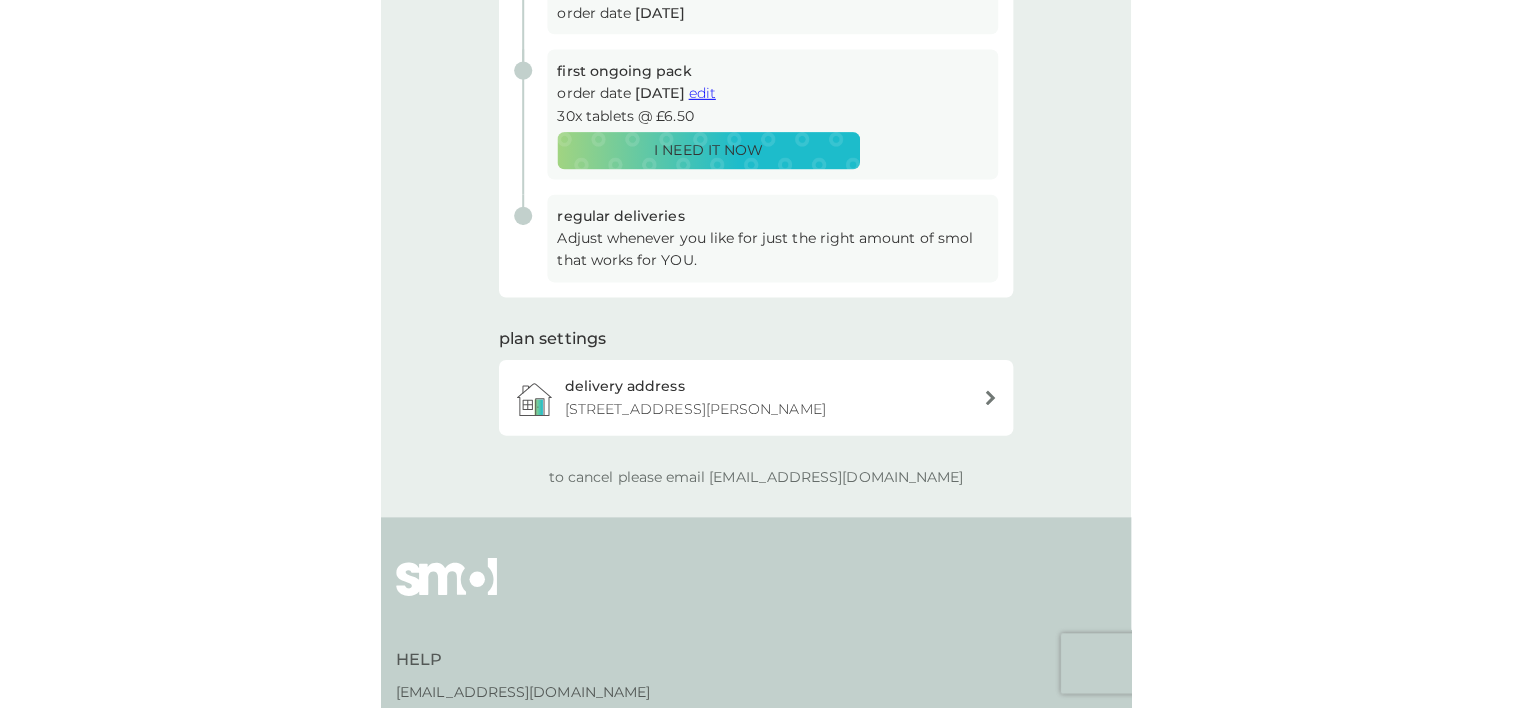 scroll, scrollTop: 0, scrollLeft: 0, axis: both 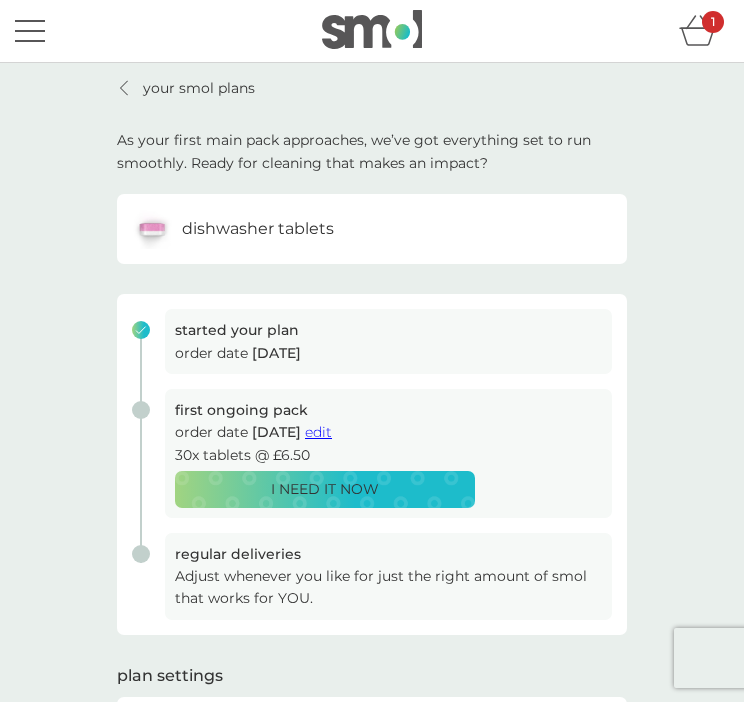 click at bounding box center (372, 29) 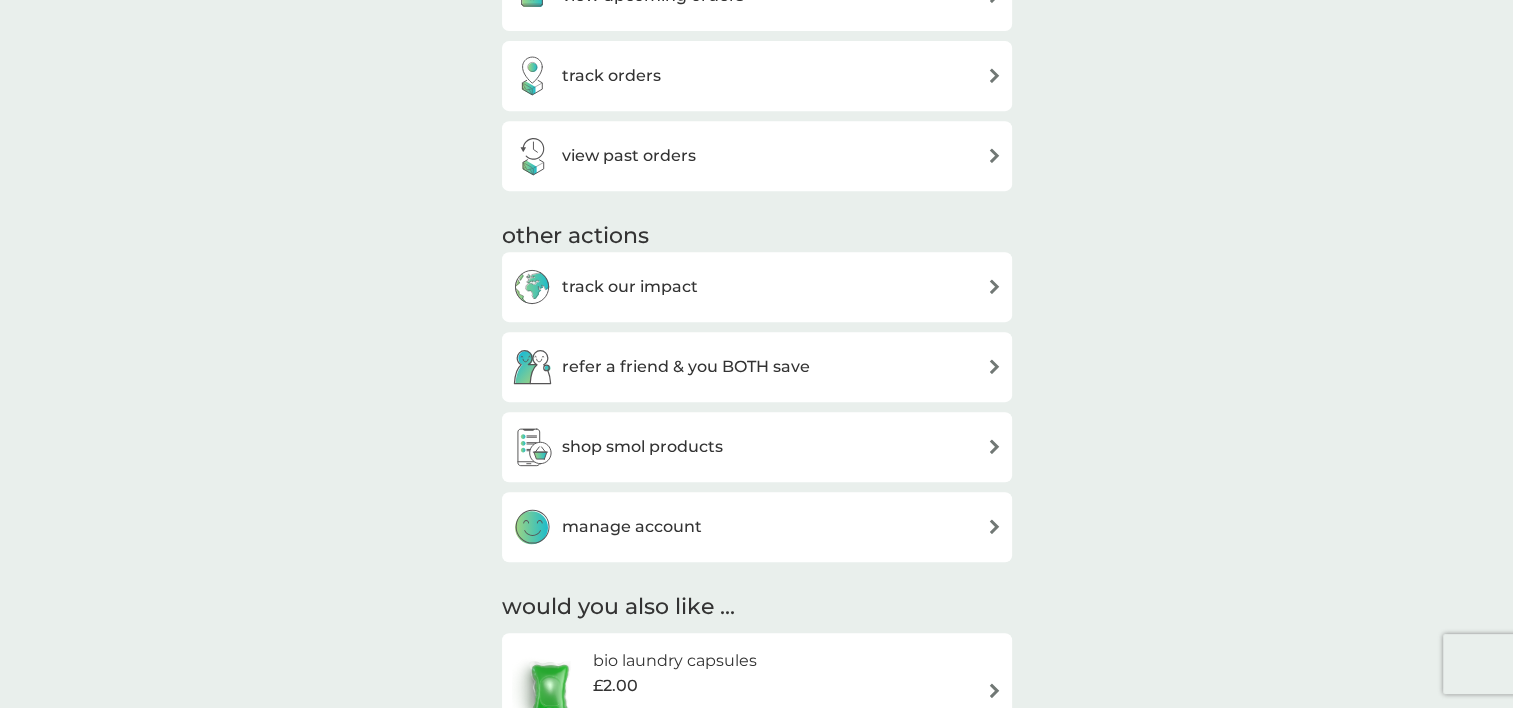scroll, scrollTop: 847, scrollLeft: 0, axis: vertical 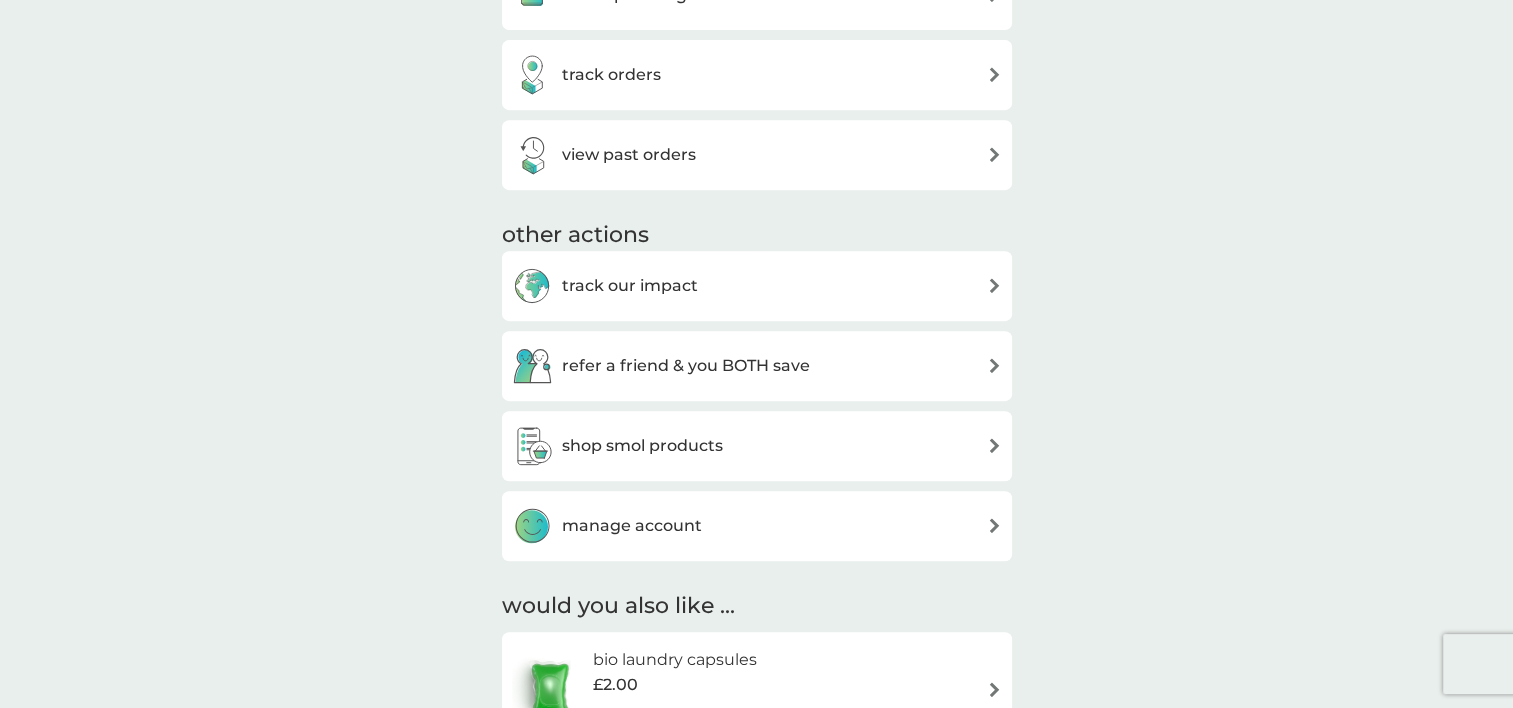 click on "shop smol products" at bounding box center [642, 446] 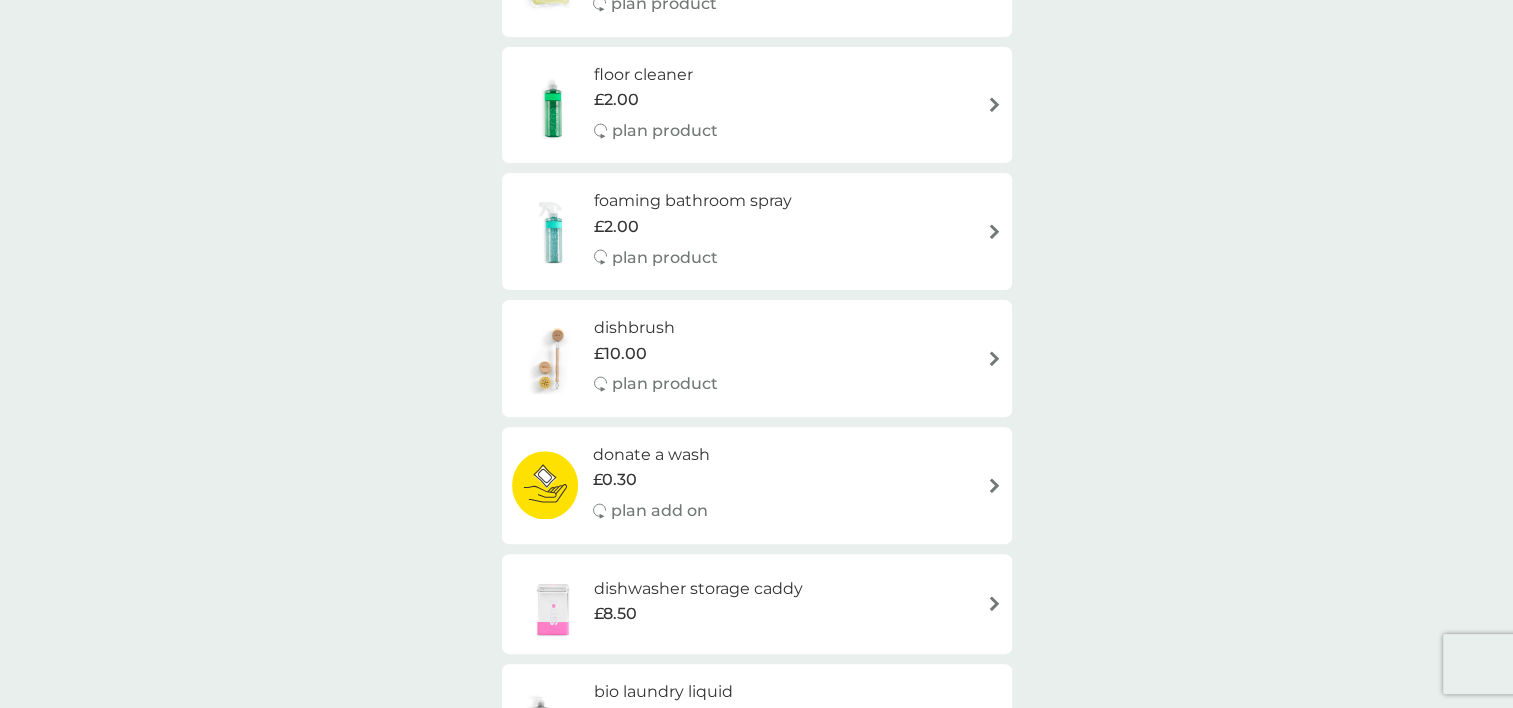 scroll, scrollTop: 536, scrollLeft: 0, axis: vertical 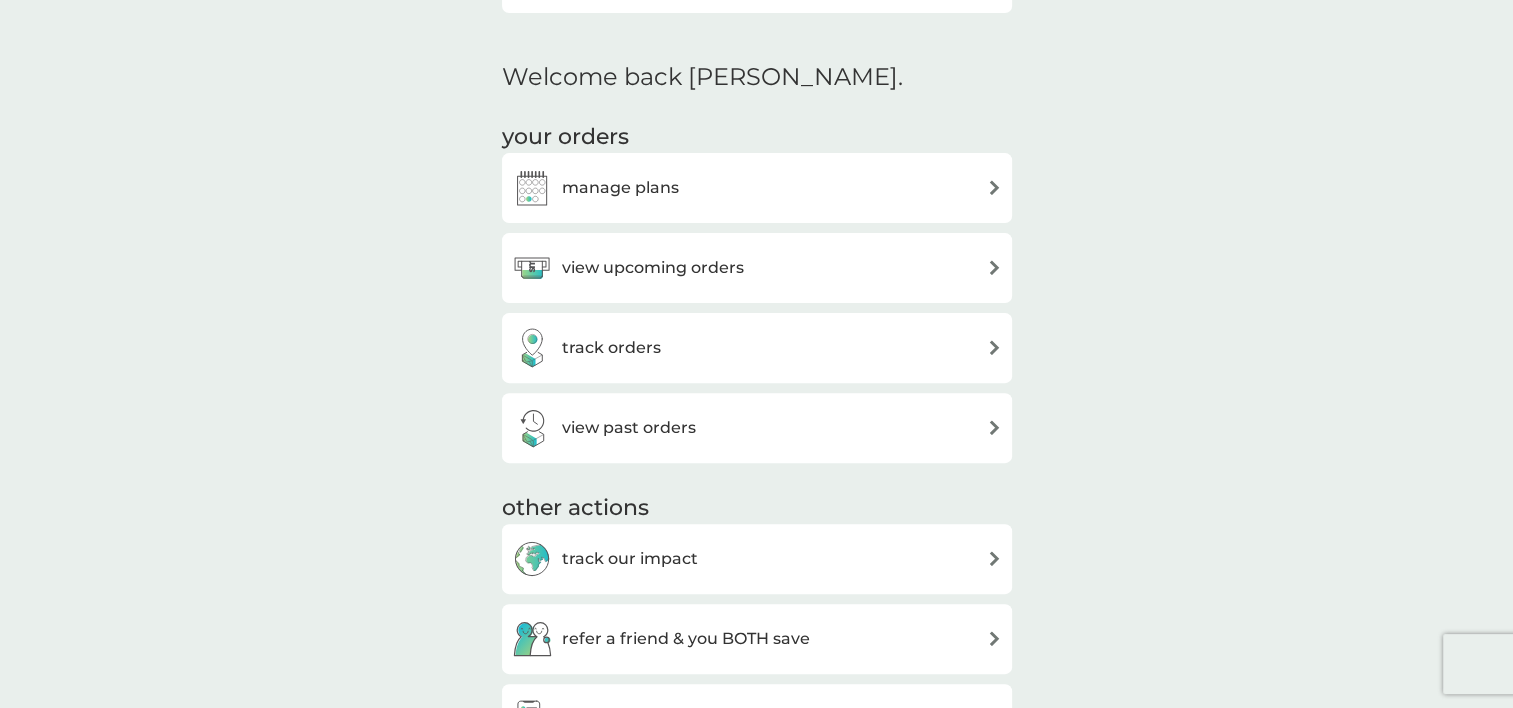 click on "manage plans" at bounding box center [757, 188] 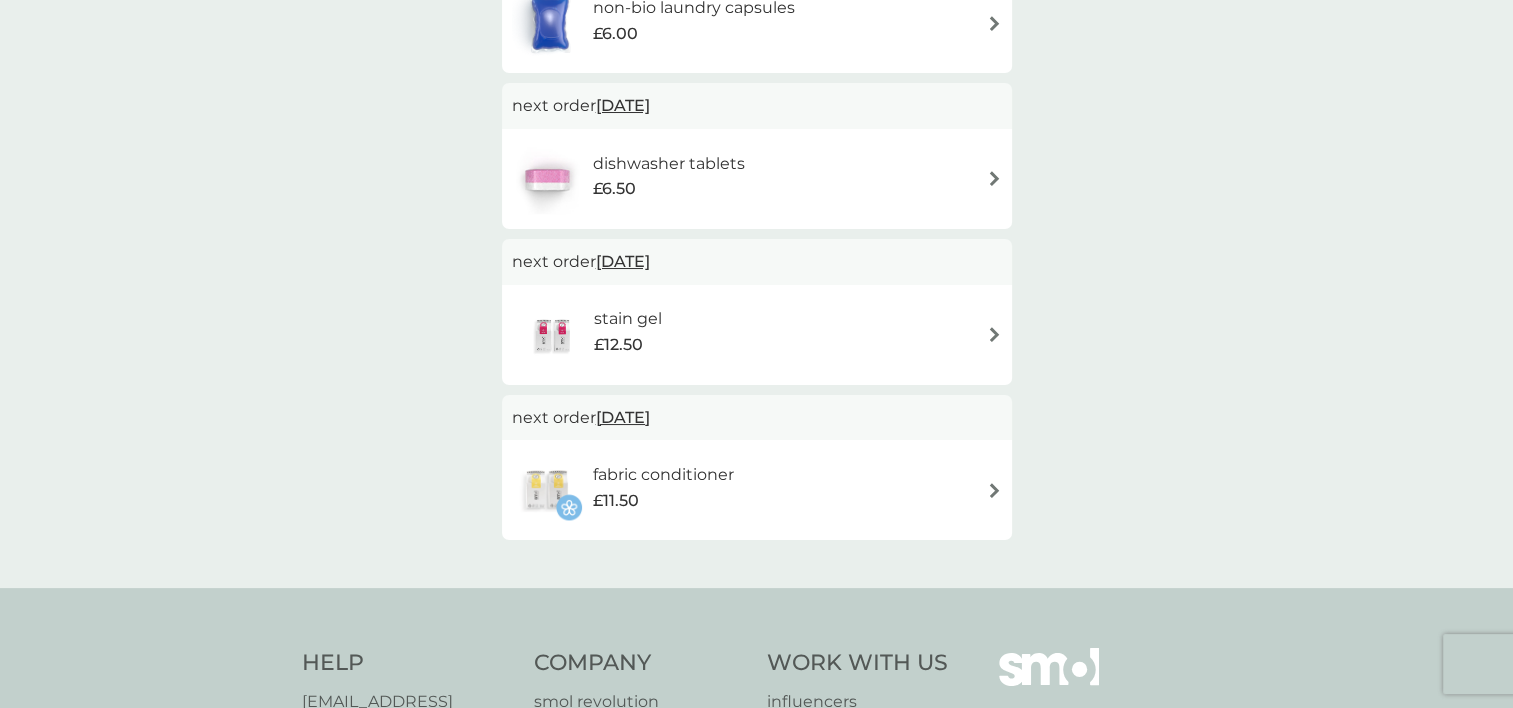 scroll, scrollTop: 0, scrollLeft: 0, axis: both 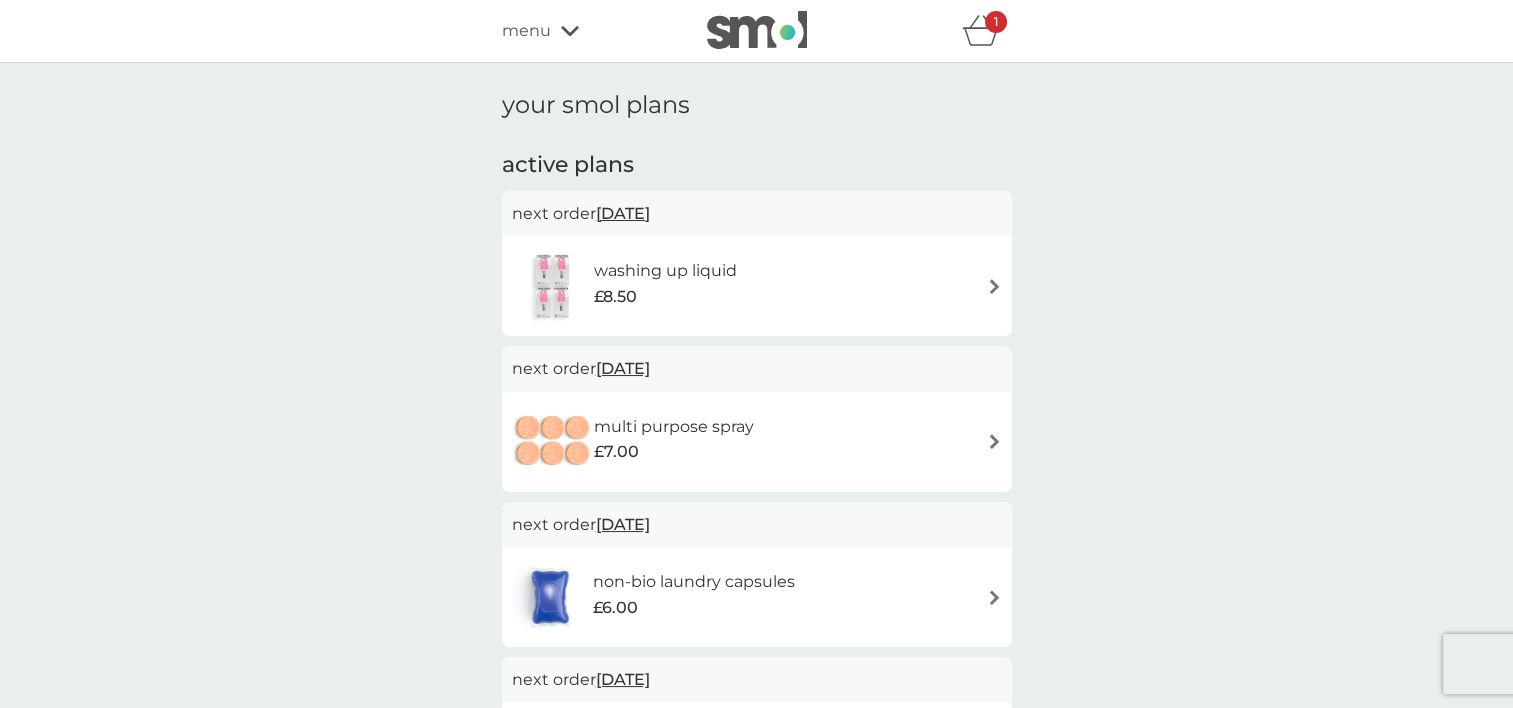 click on "non-bio laundry capsules" at bounding box center [694, 582] 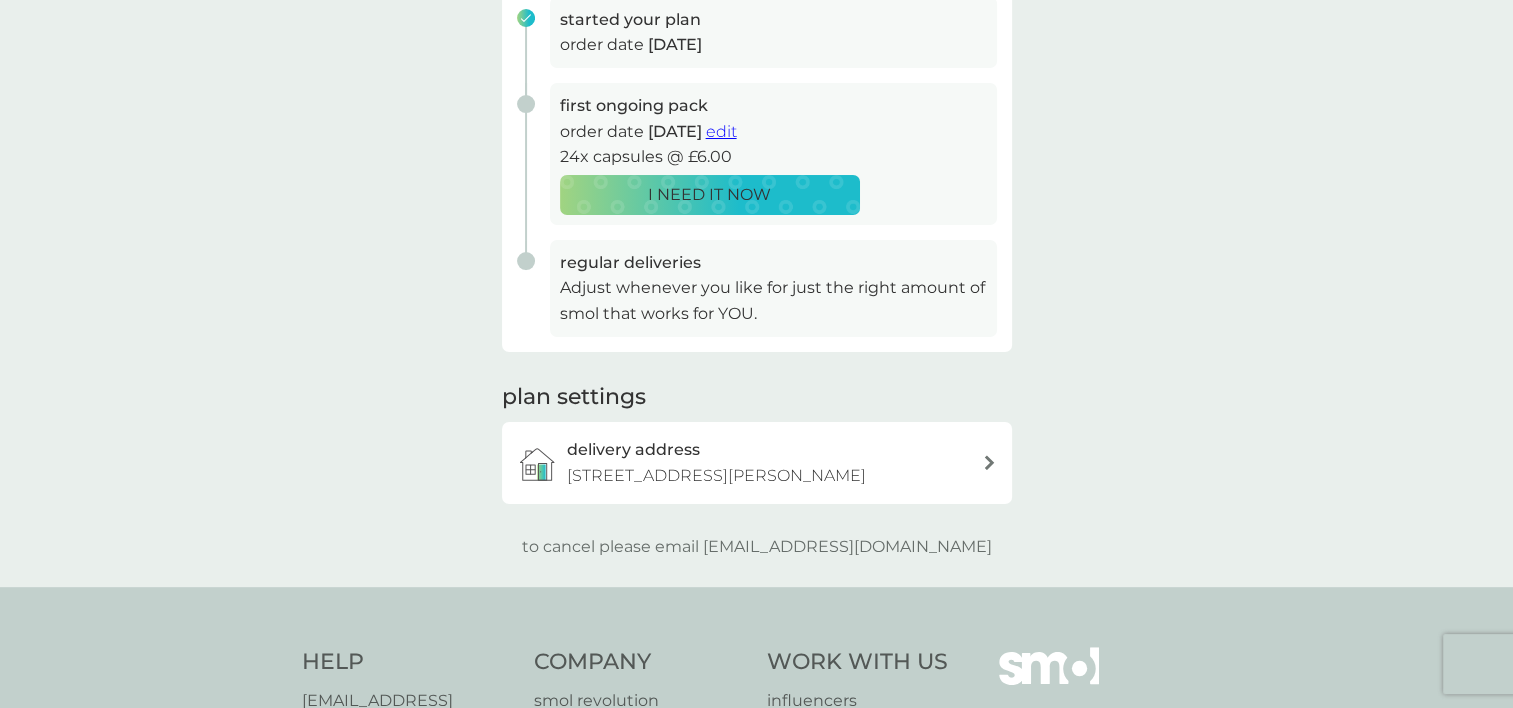 scroll, scrollTop: 334, scrollLeft: 0, axis: vertical 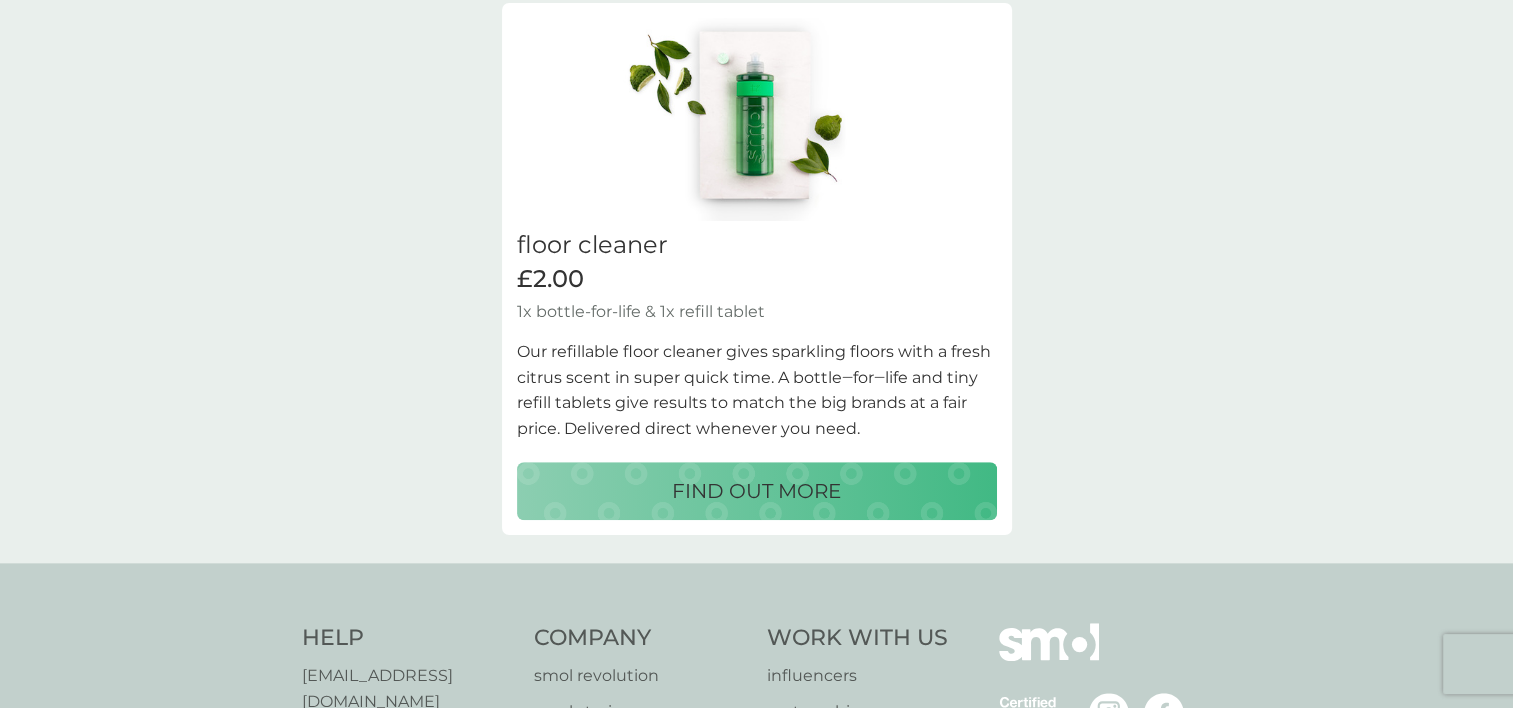 click on "FIND OUT MORE" at bounding box center [757, 491] 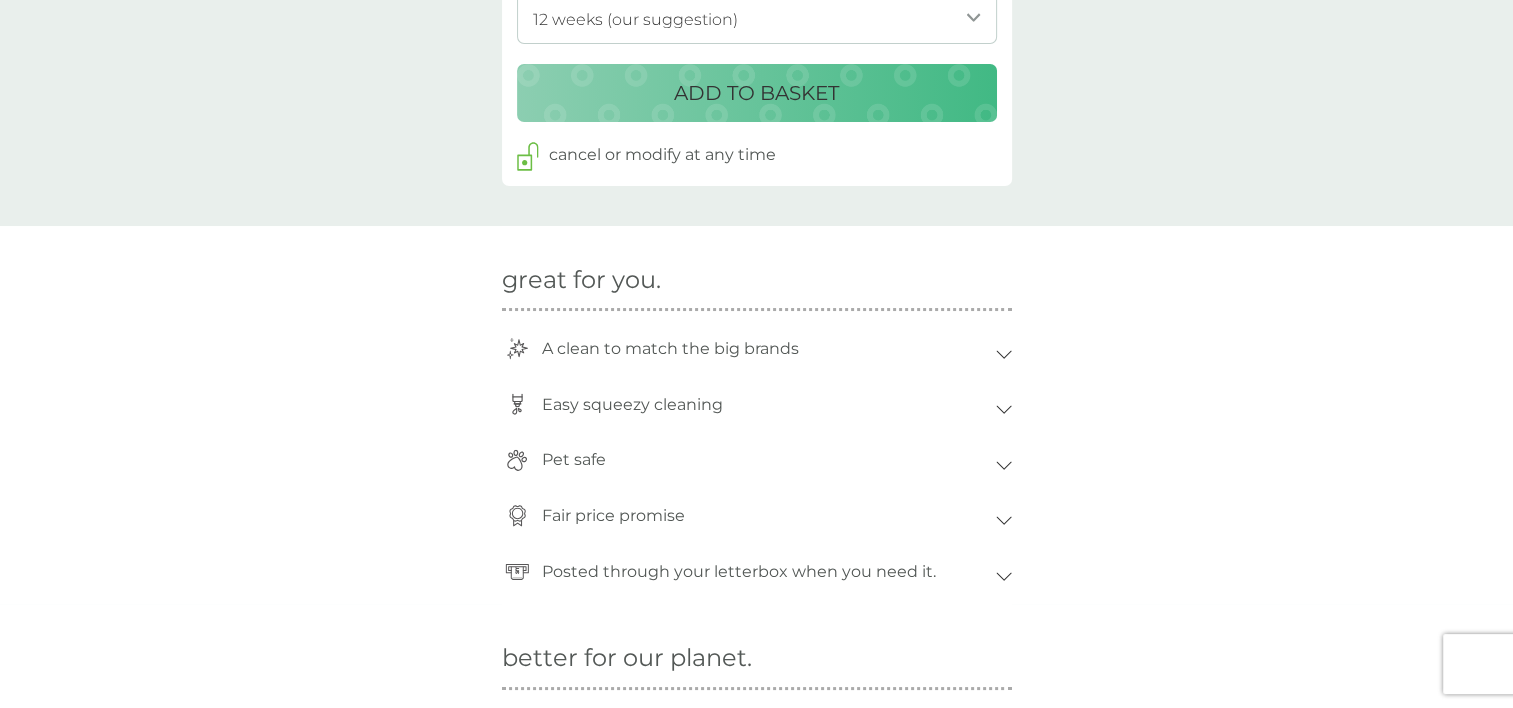 scroll, scrollTop: 0, scrollLeft: 0, axis: both 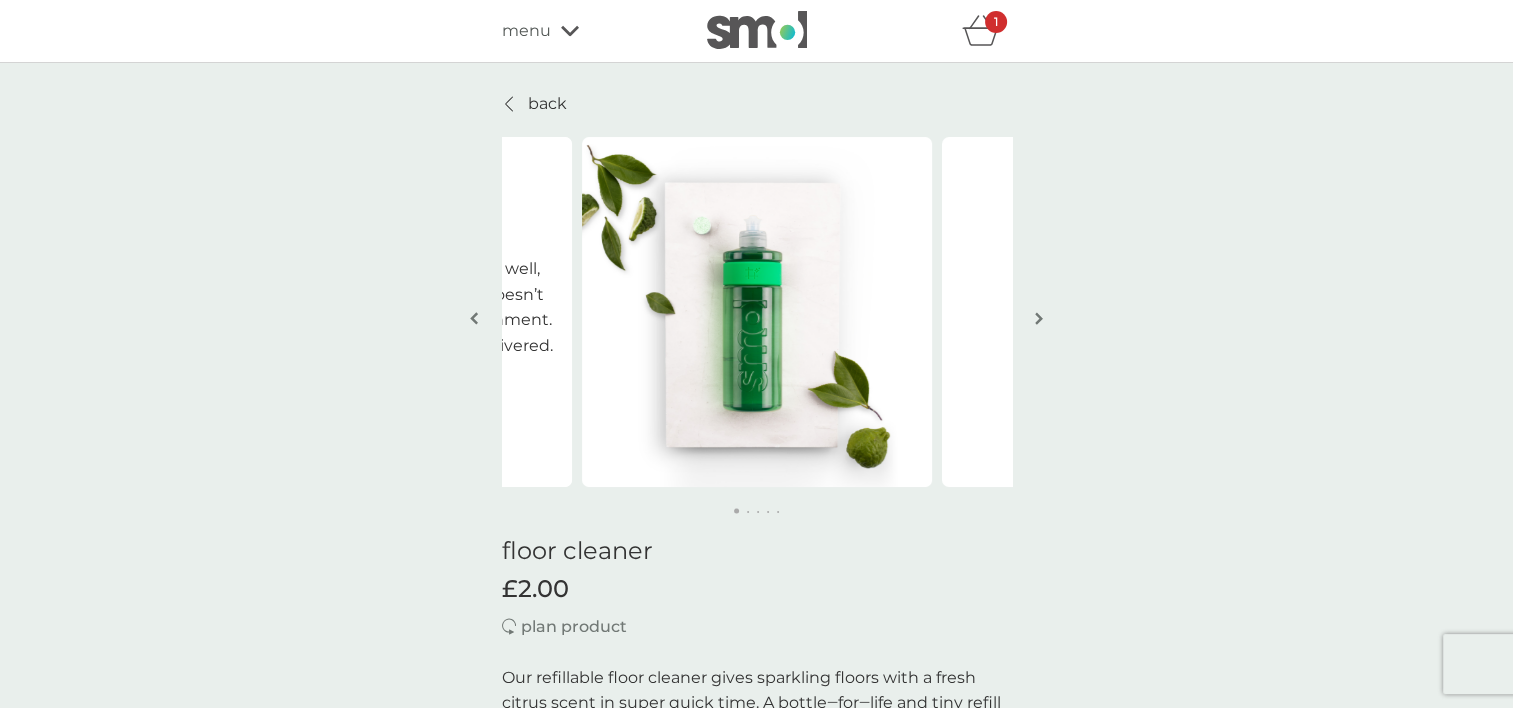 click on "back Brilliant stuff with no environmental guilt Wonderful stuff that cleans really well, easy to use, easy on the purse, doesn’t impact negatively on the environment. What’s not to like! Oh and it’s delivered. - [PERSON_NAME] stuff with no environmental guilt Wonderful stuff that cleans really well, easy to use, easy on the purse, doesn’t impact negatively on the environment. What’s not to like! Oh and it’s delivered. - [PERSON_NAME]
floor cleaner £2.00 plan product Our refillable floor cleaner gives sparkling floors with a fresh citrus scent in super quick time. A bottle‒for‒life and tiny refill tablets give results to match the big brands at a fair price. Delivered direct whenever you need. gleaming floors to match the big brands zingy bergamot & fresh green tea super for spray mops (and any other mop) pet-safe floors for paws! cuts carbon, vegan & cruelty-free how it works starter packs contain 1 x bottle-for-life and 1 x refill tablet plan delivery frequency 1 week  2 weeks  3 weeks" at bounding box center [756, 1409] 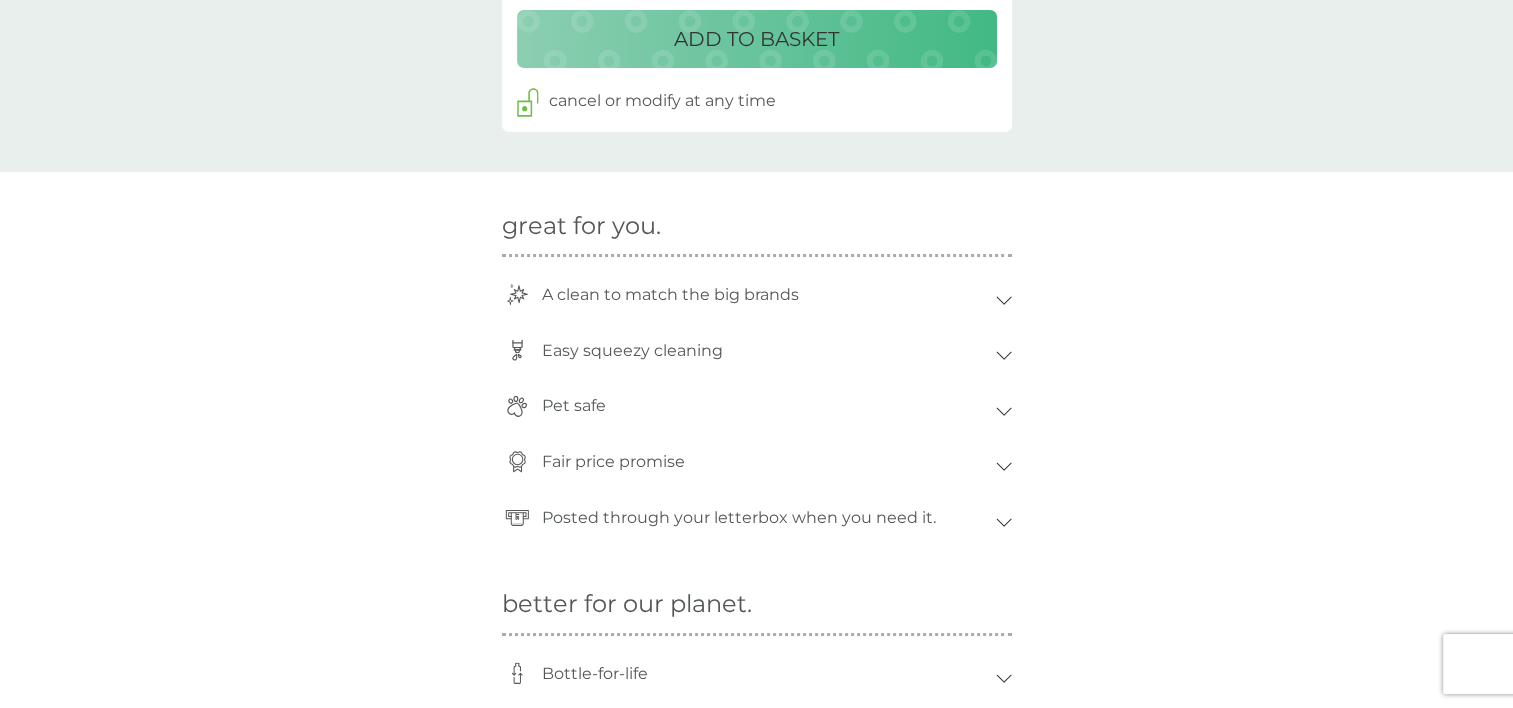 scroll, scrollTop: 1332, scrollLeft: 0, axis: vertical 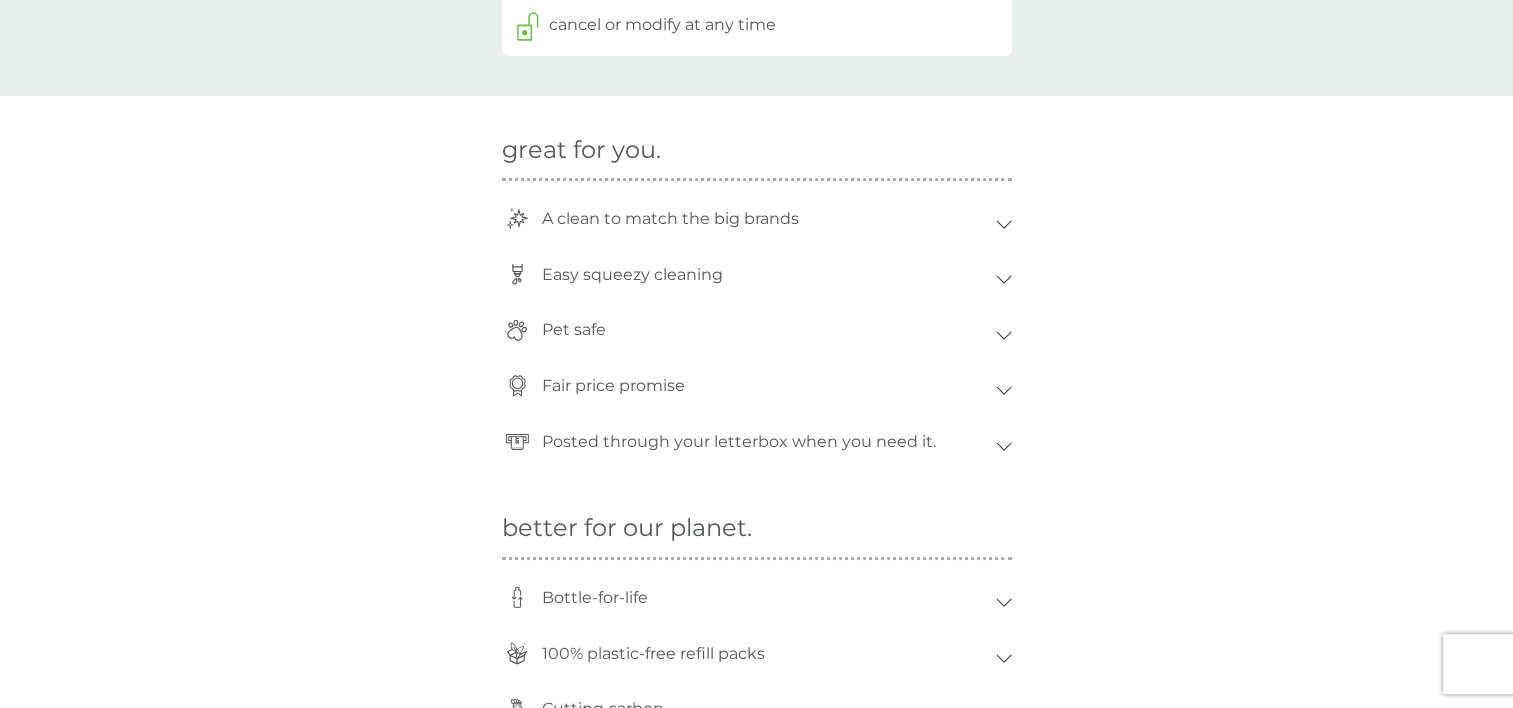 click on "great for you. A clean to match the big brands With a zingy fresh bergamot and green tea fragrance, smol floor cleaner is proven to give results that match the leading brand. Gleaming fresh floors have never been easier or quicker courtesy of its squeezy cap. It’s bucket-free cleaning if you want it; just mop and mic drop. Easy squeezy cleaning Make up your bottle and use it as you wish. Pour straight into spray mops for an easy squeezy floor clean. Prefer traditional mops? No problem. Squirt straight from the bottle to the floor for targeted areas or whole floor cleans. Just grab your damp mop and wipe. That’s it; welcome to bucket-free cleaning. Pet safe Ever consider your floors for paws? Bleach & other harsh floor cleaners can damage paws and strongly fragranced cleaners can be bad for our furry/feathered friends to breathe in. No such worry with smol floor cleaner, it’s paw perfect. Check out our FAQ  here  on guidance on how to use our products around pets. Fair price promise" at bounding box center [756, 285] 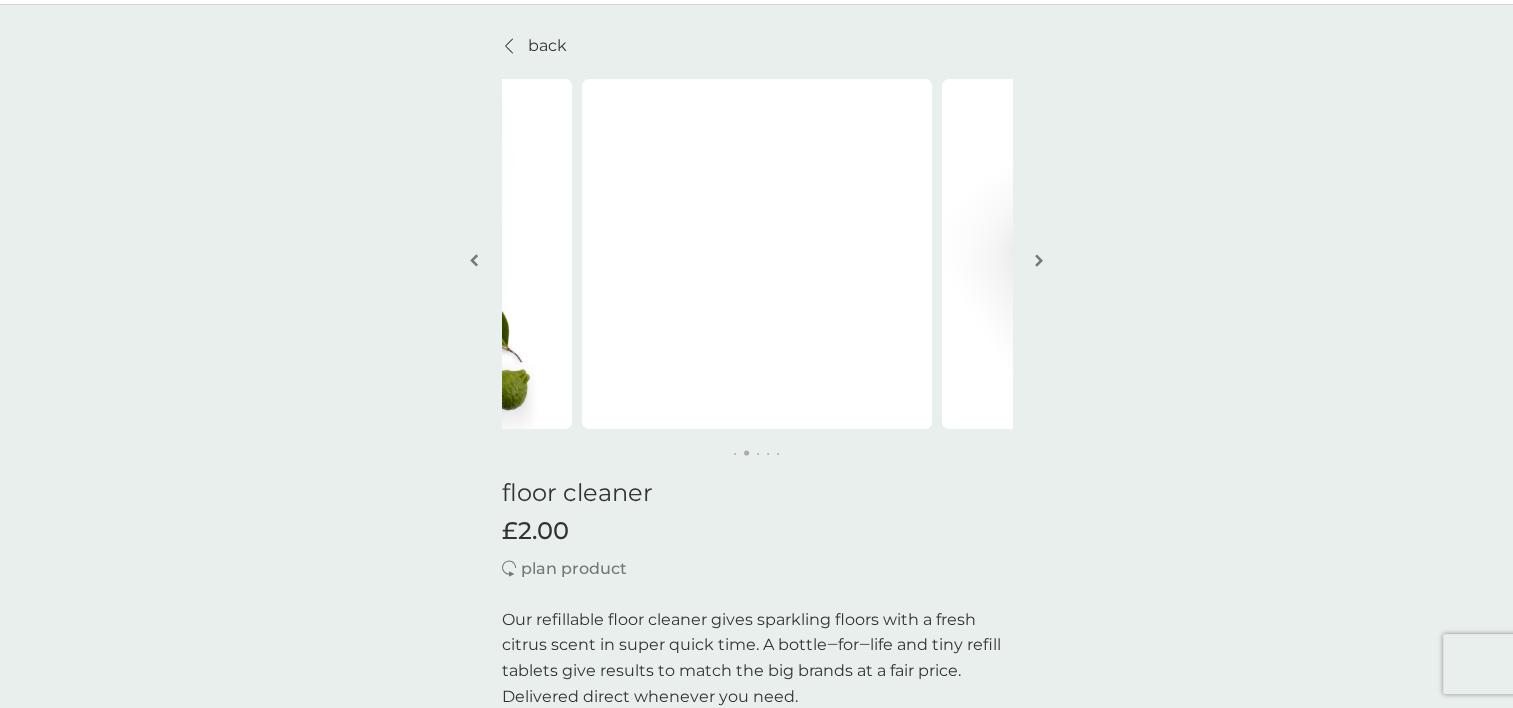 scroll, scrollTop: 0, scrollLeft: 0, axis: both 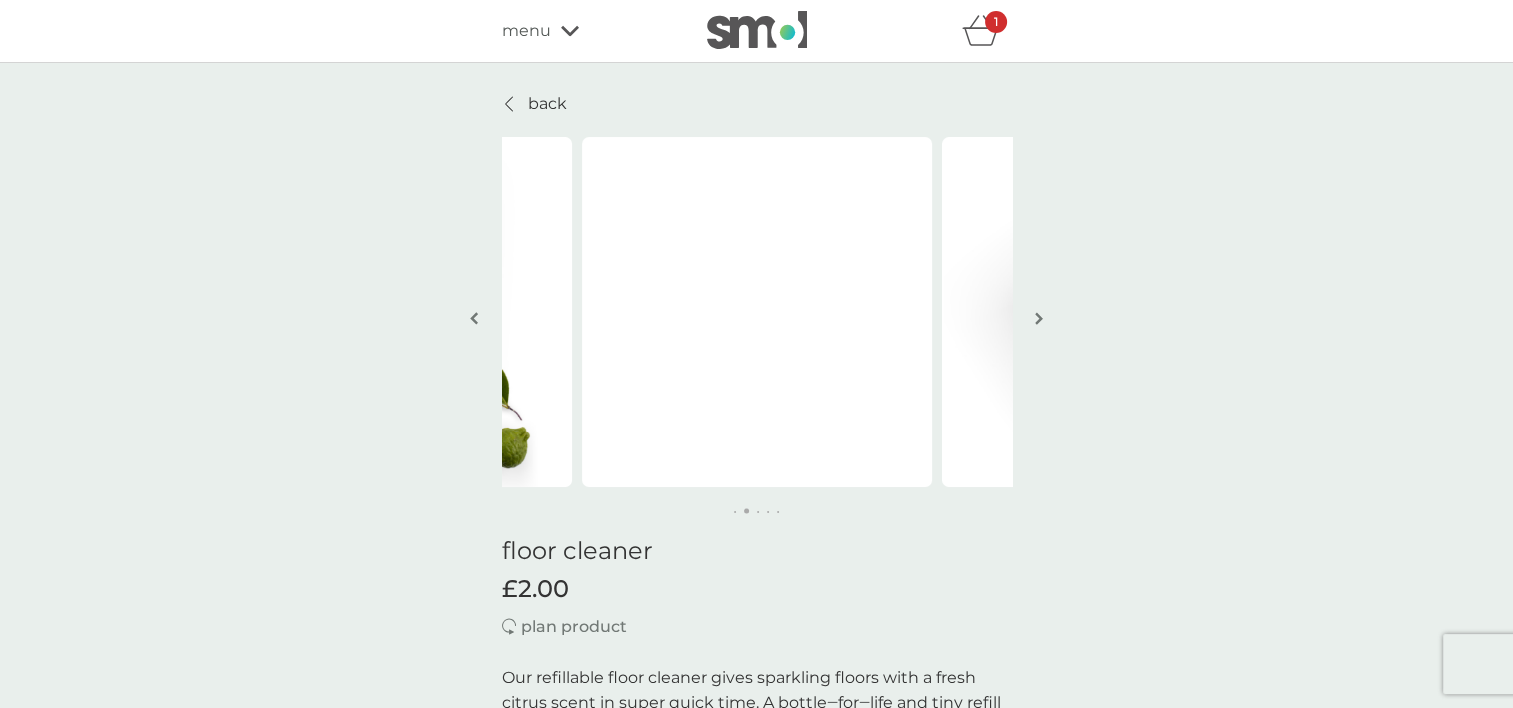 click on "menu" at bounding box center (526, 31) 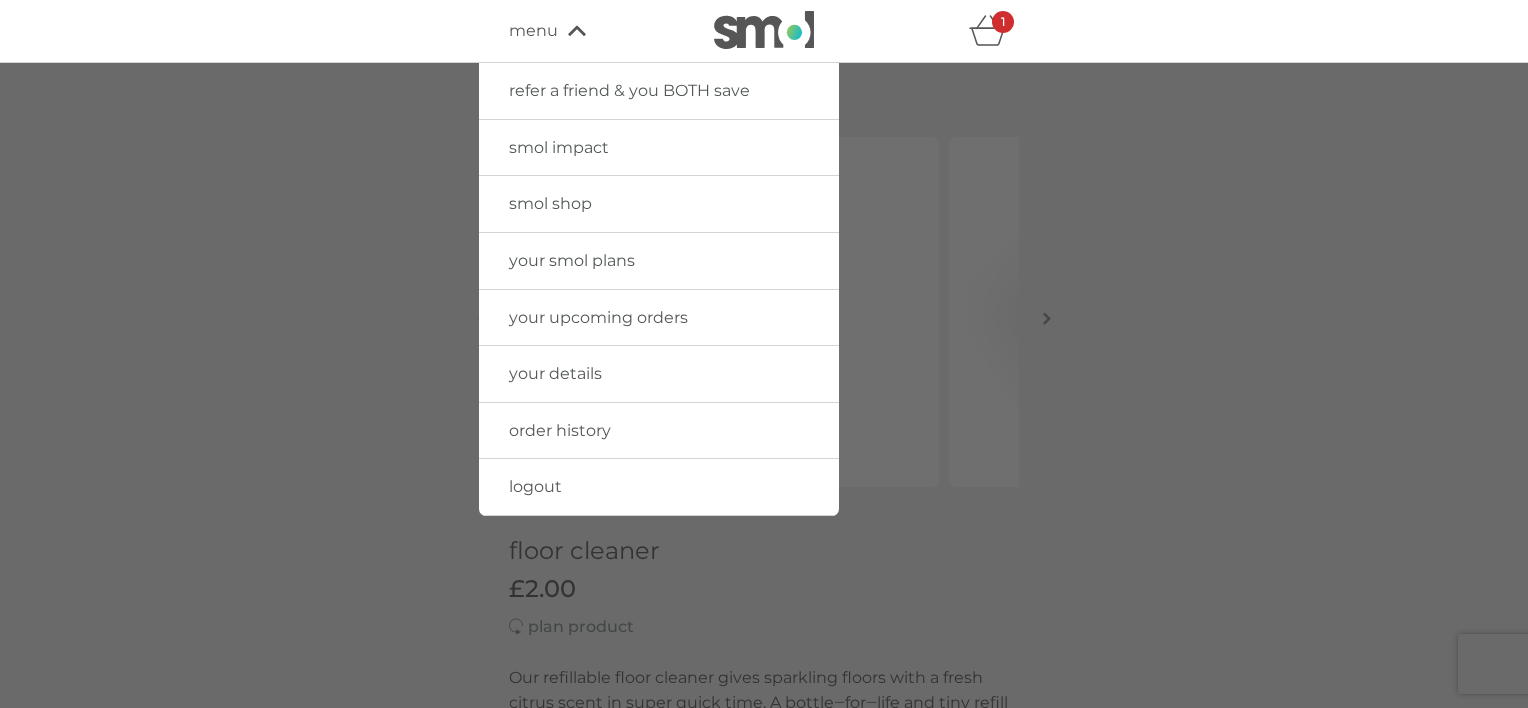 click on "smol shop" at bounding box center (550, 203) 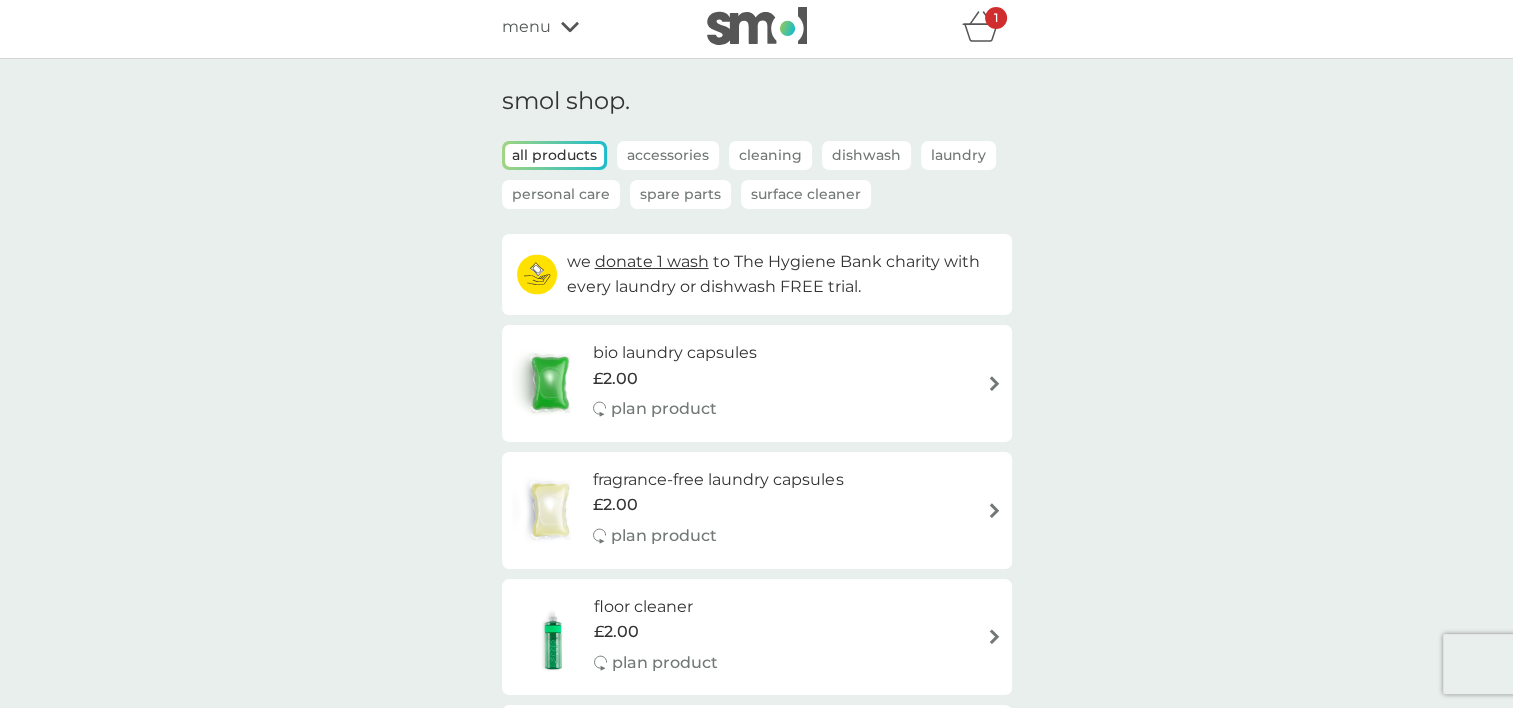 scroll, scrollTop: 0, scrollLeft: 0, axis: both 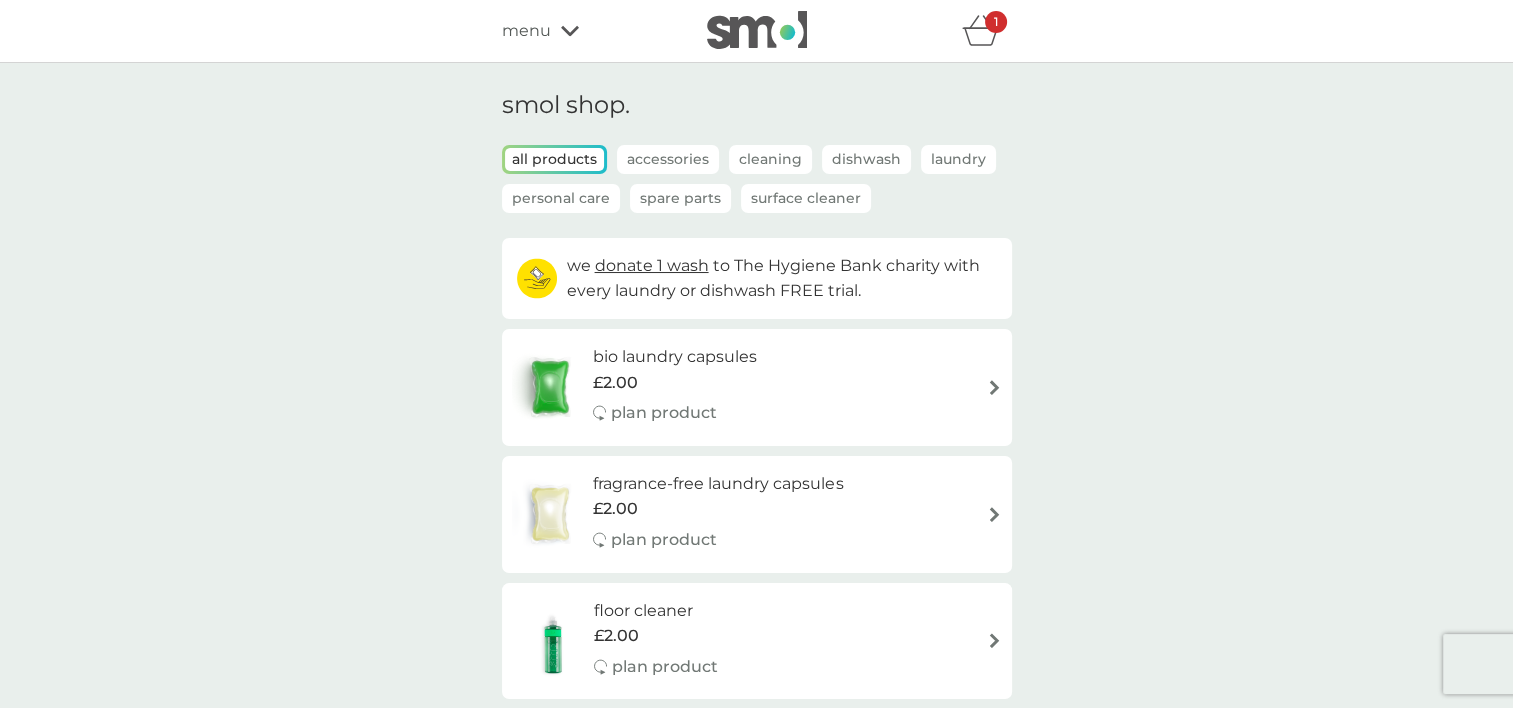 click on "Spare Parts" at bounding box center (680, 198) 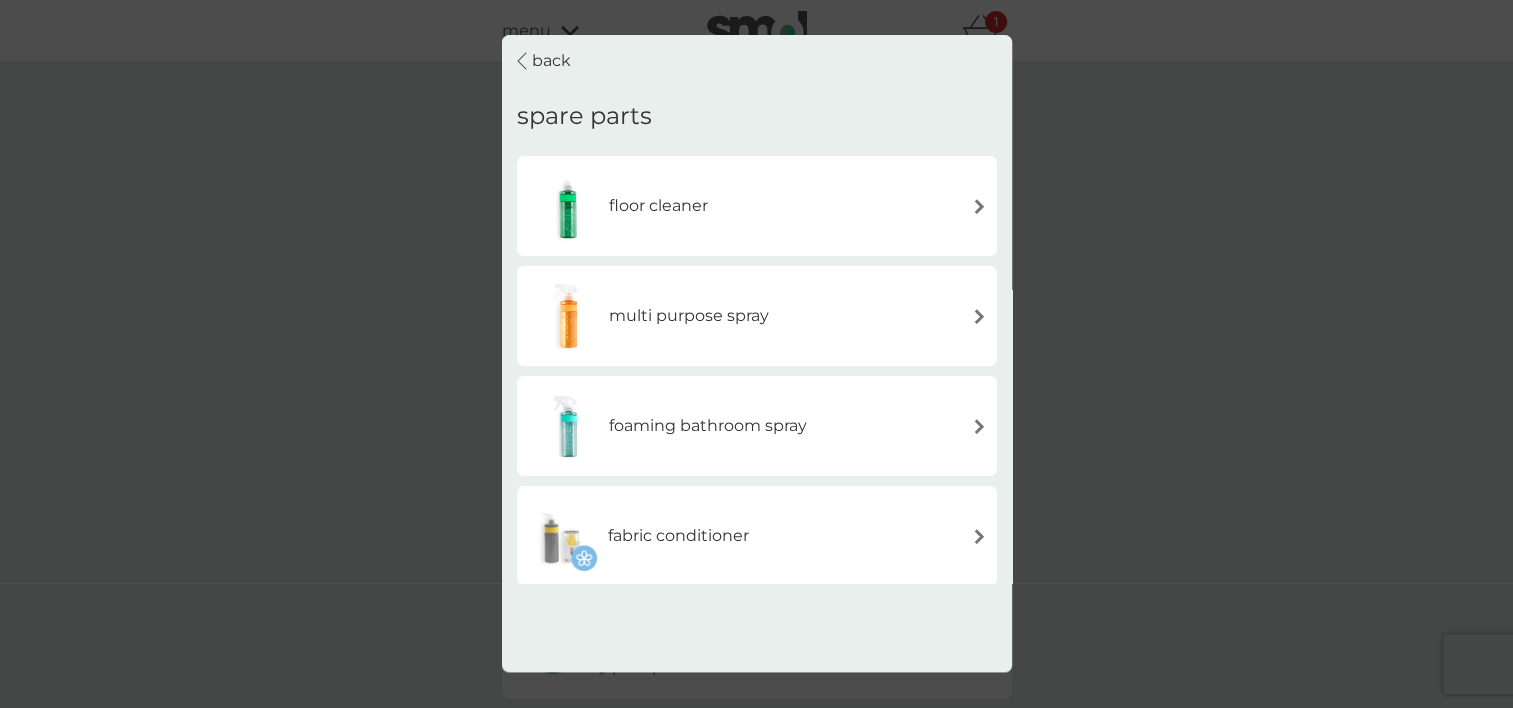 click on "multi purpose spray" at bounding box center (648, 316) 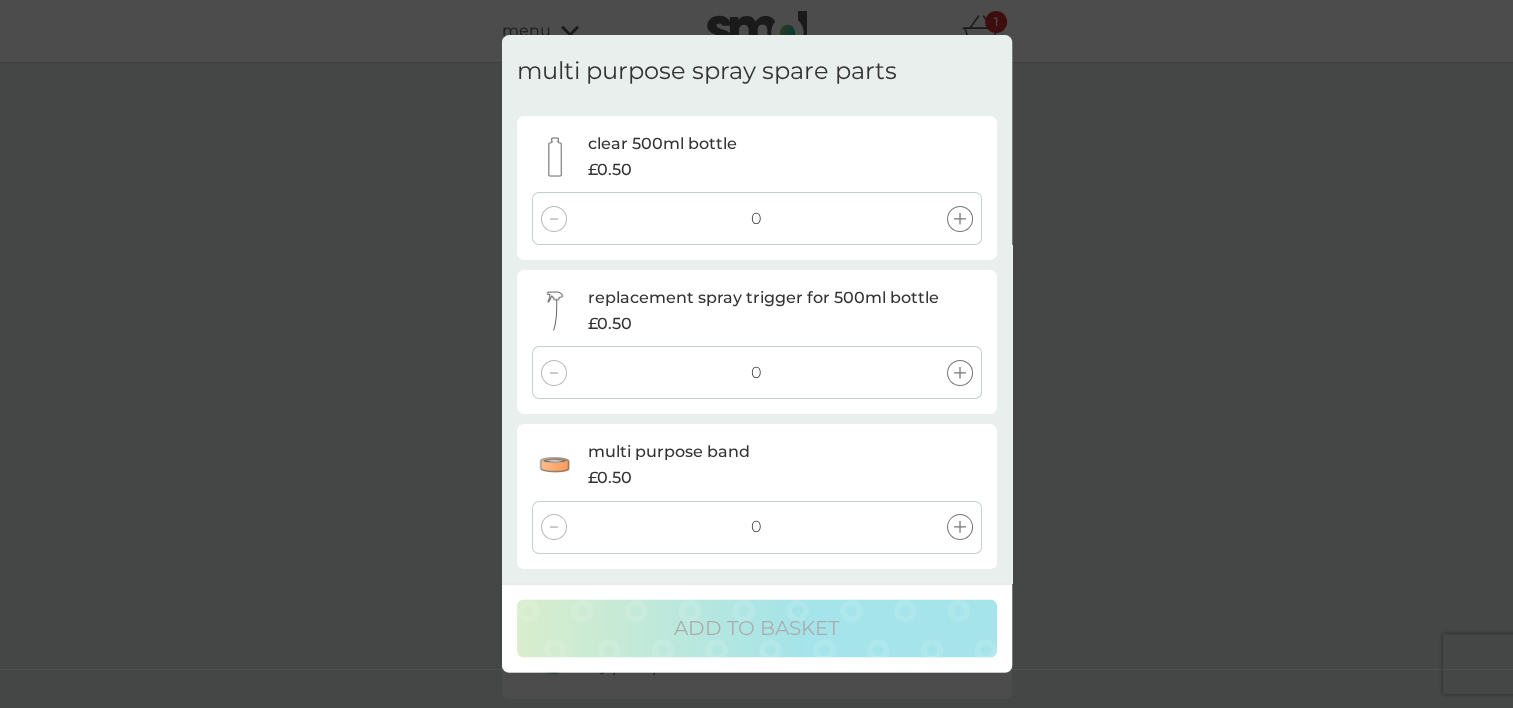 scroll, scrollTop: 0, scrollLeft: 0, axis: both 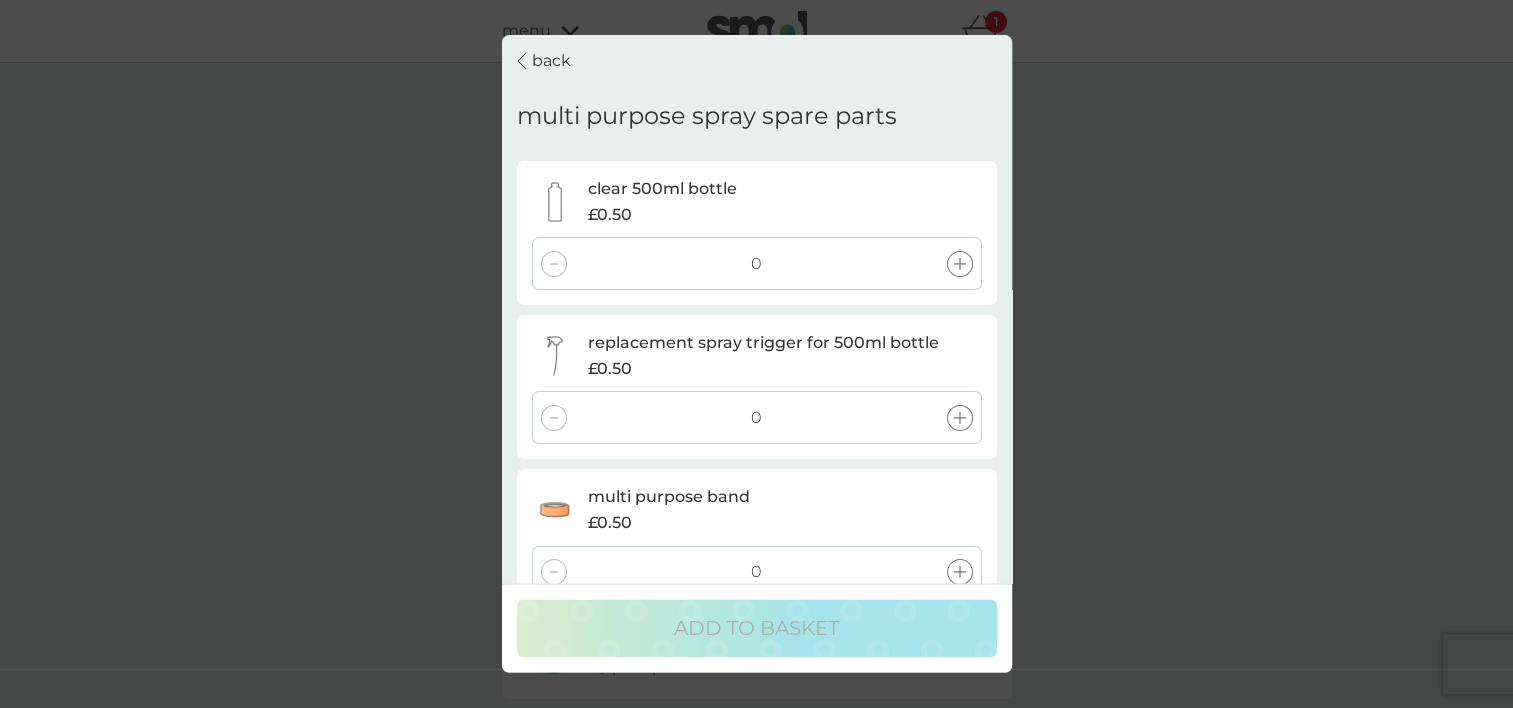 click on "back" at bounding box center [551, 62] 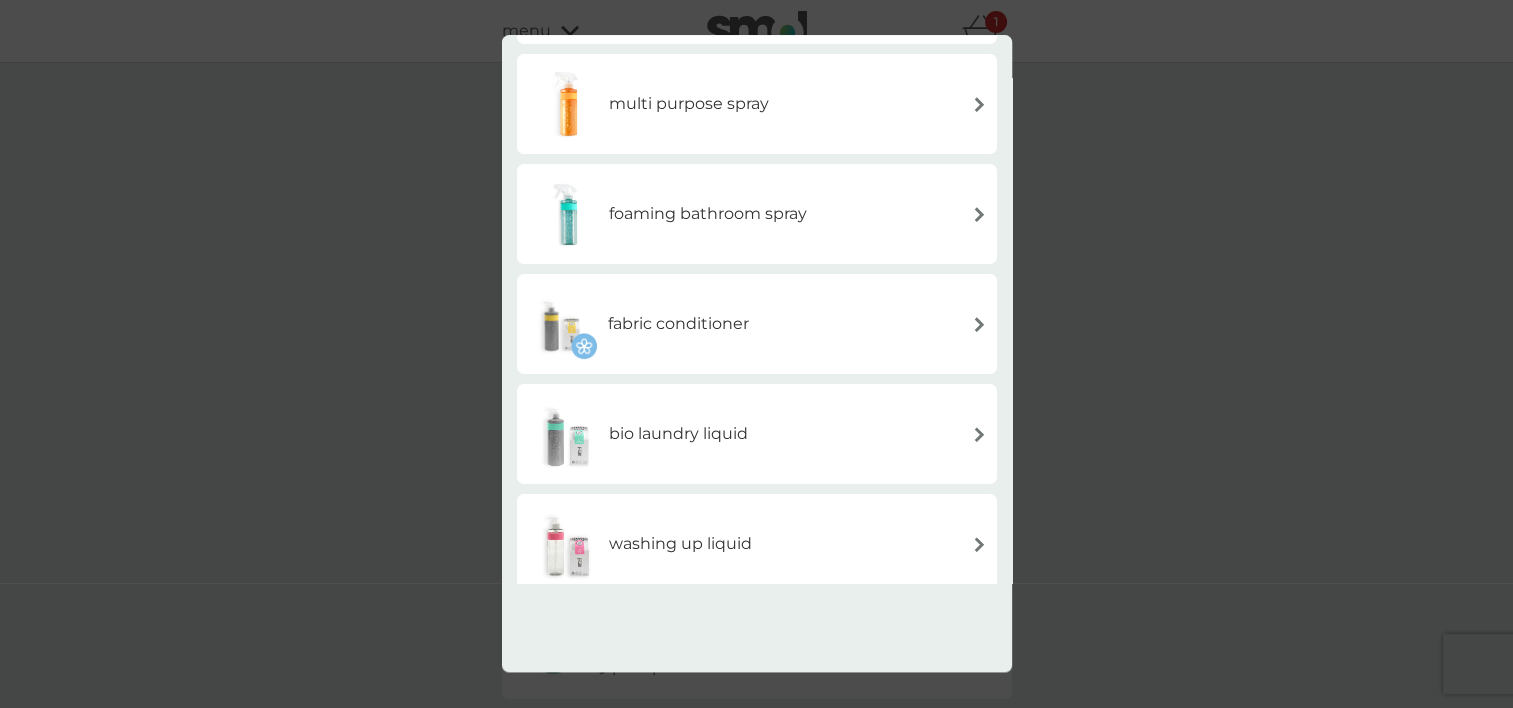 scroll, scrollTop: 562, scrollLeft: 0, axis: vertical 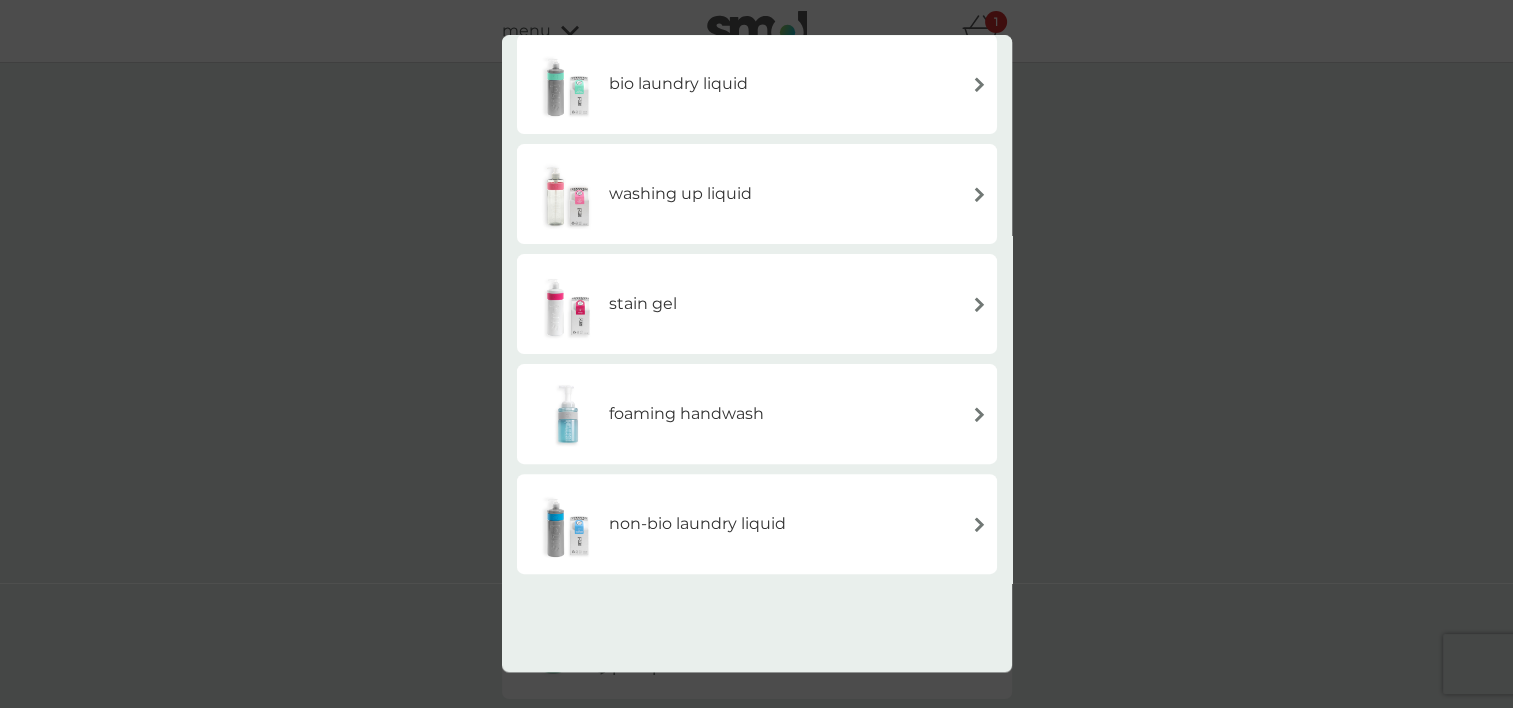 click on "foaming handwash" at bounding box center [686, 415] 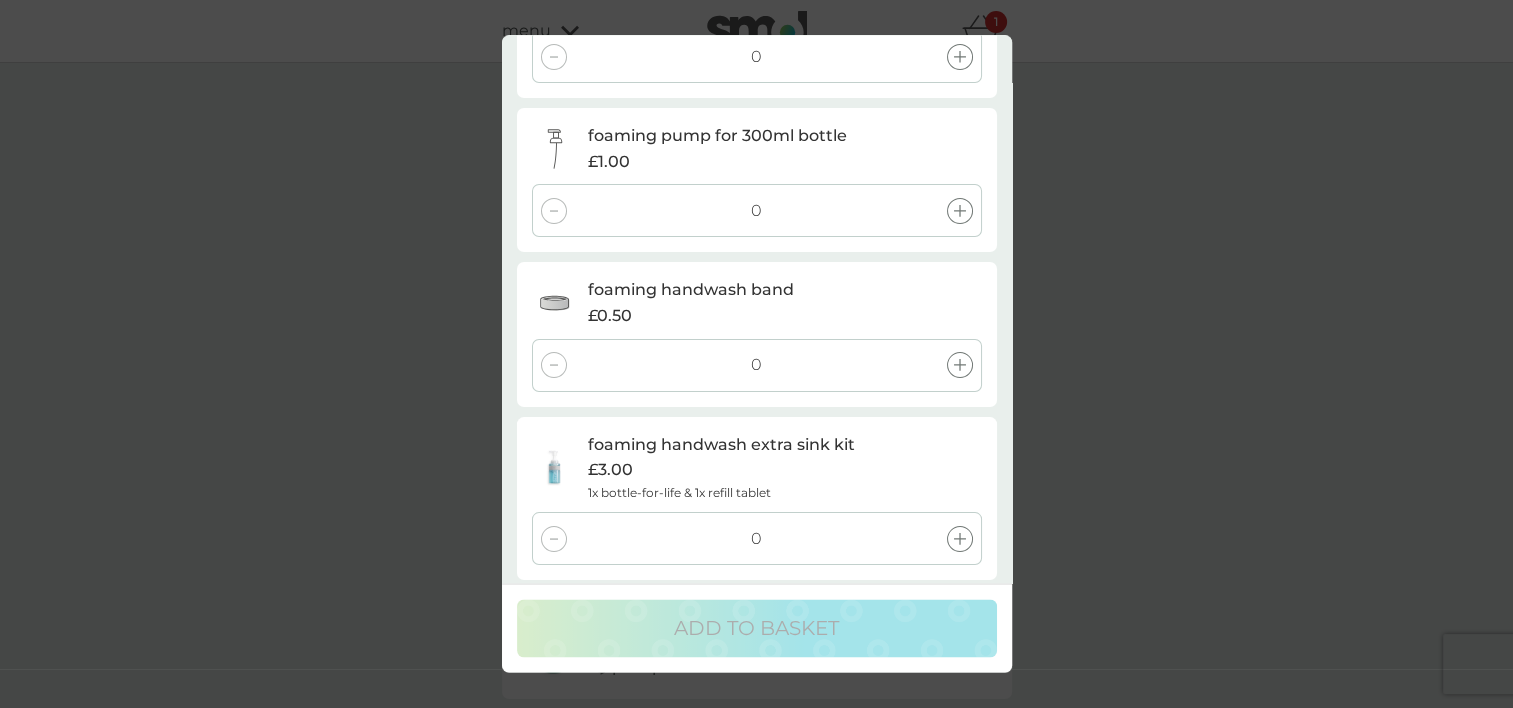 scroll, scrollTop: 218, scrollLeft: 0, axis: vertical 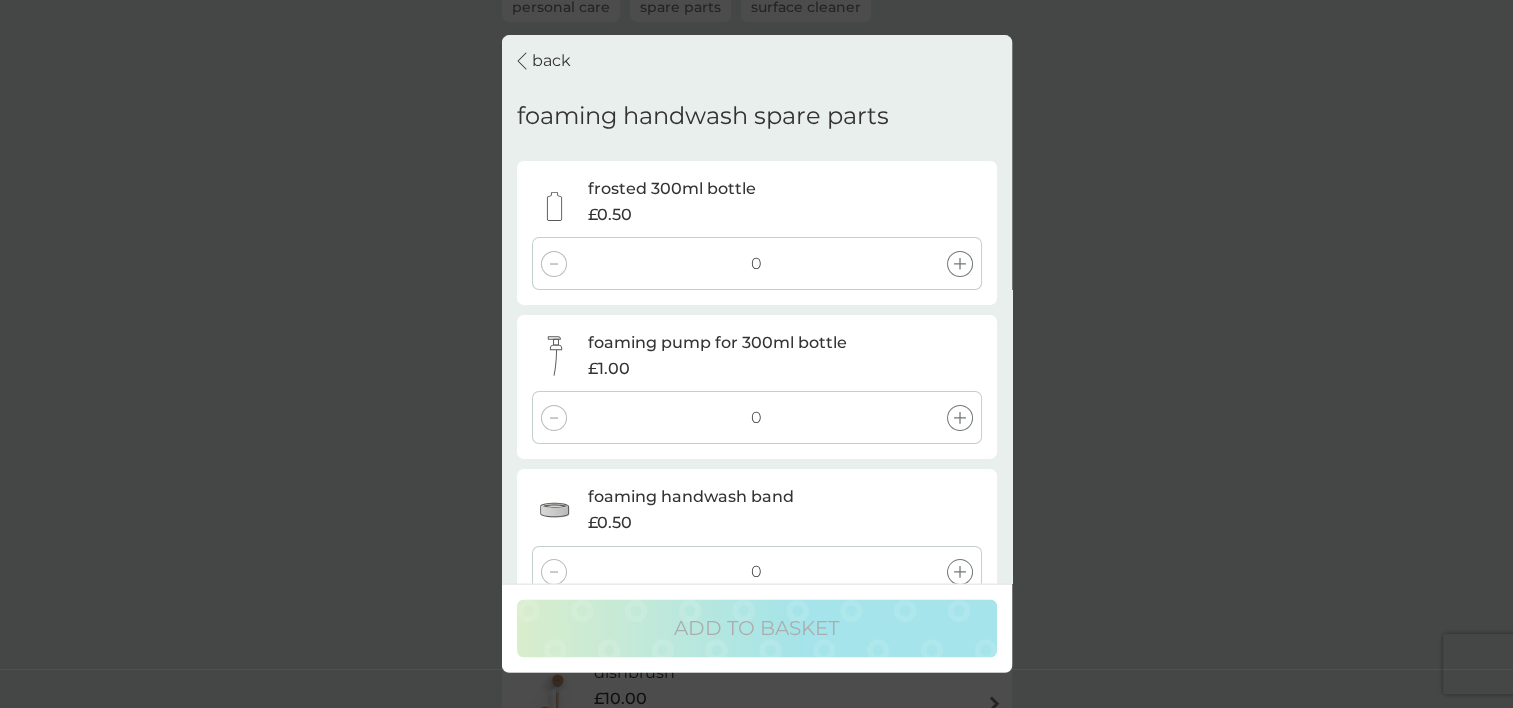 click on "back" at bounding box center [551, 62] 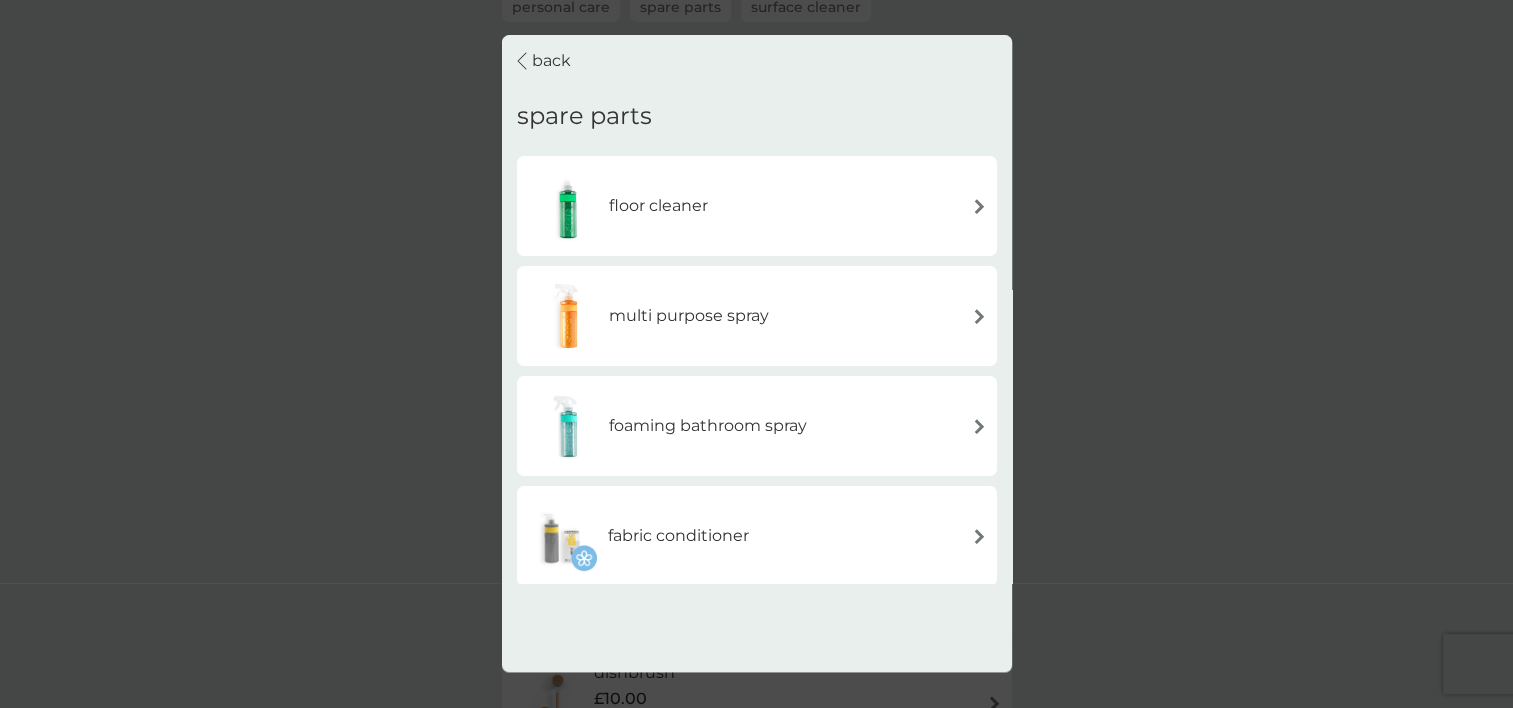 click on "back" at bounding box center (551, 62) 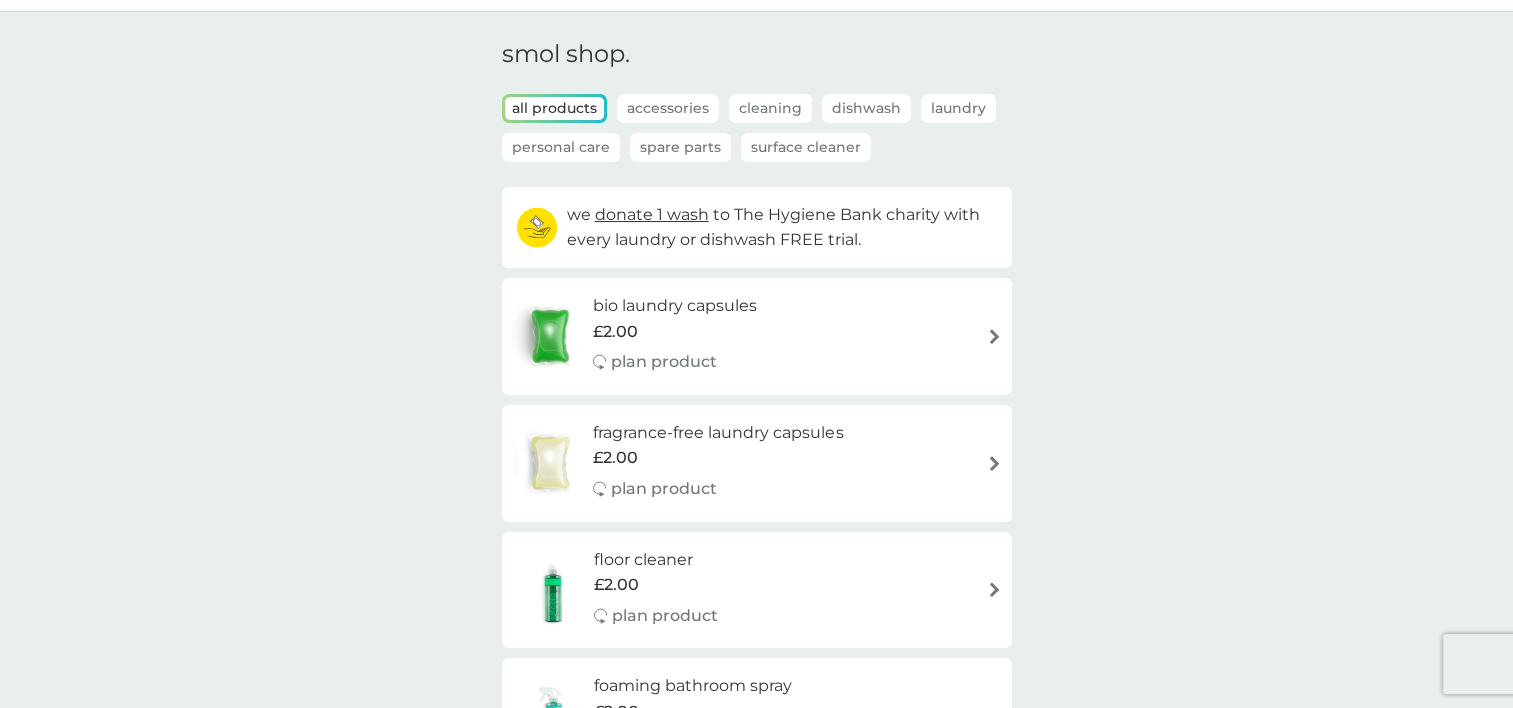 scroll, scrollTop: 47, scrollLeft: 0, axis: vertical 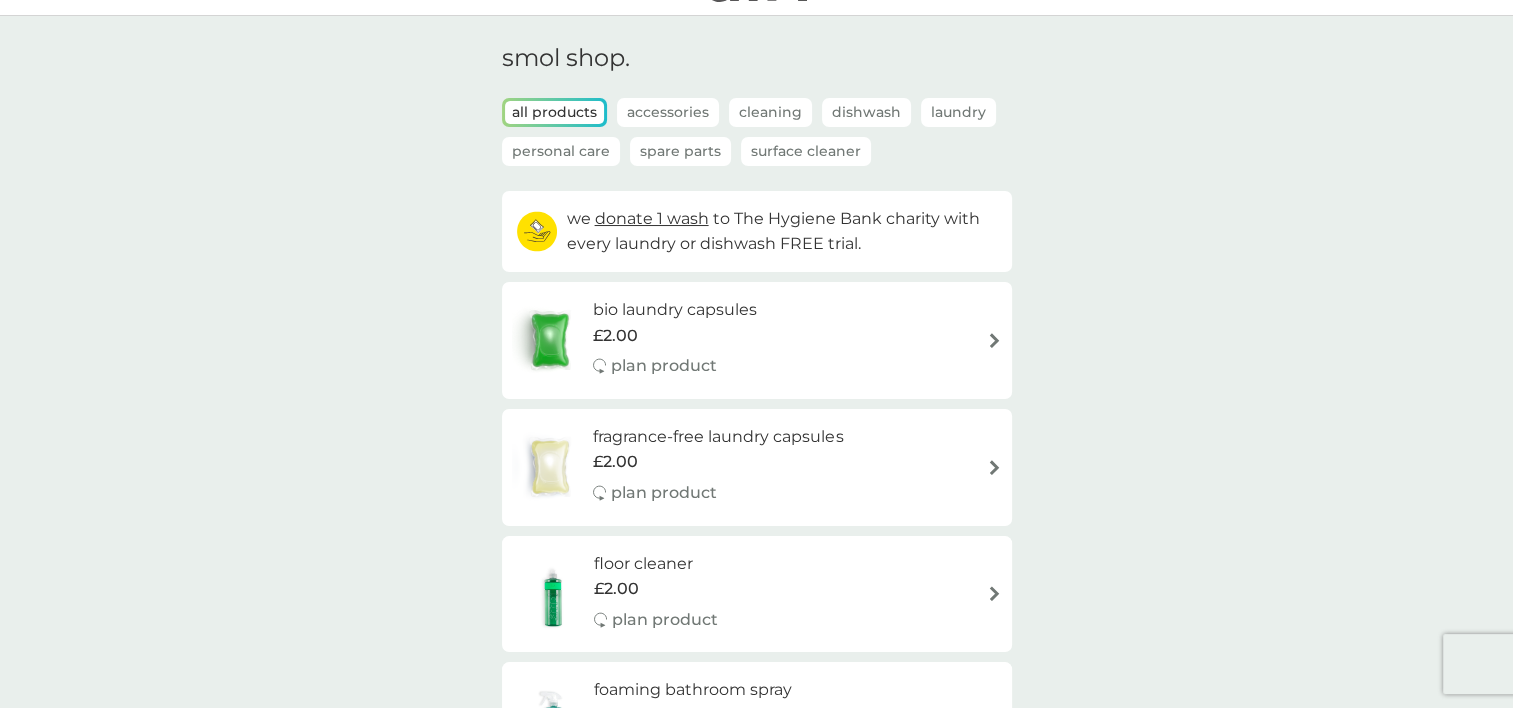 click on "Surface Cleaner" at bounding box center [806, 151] 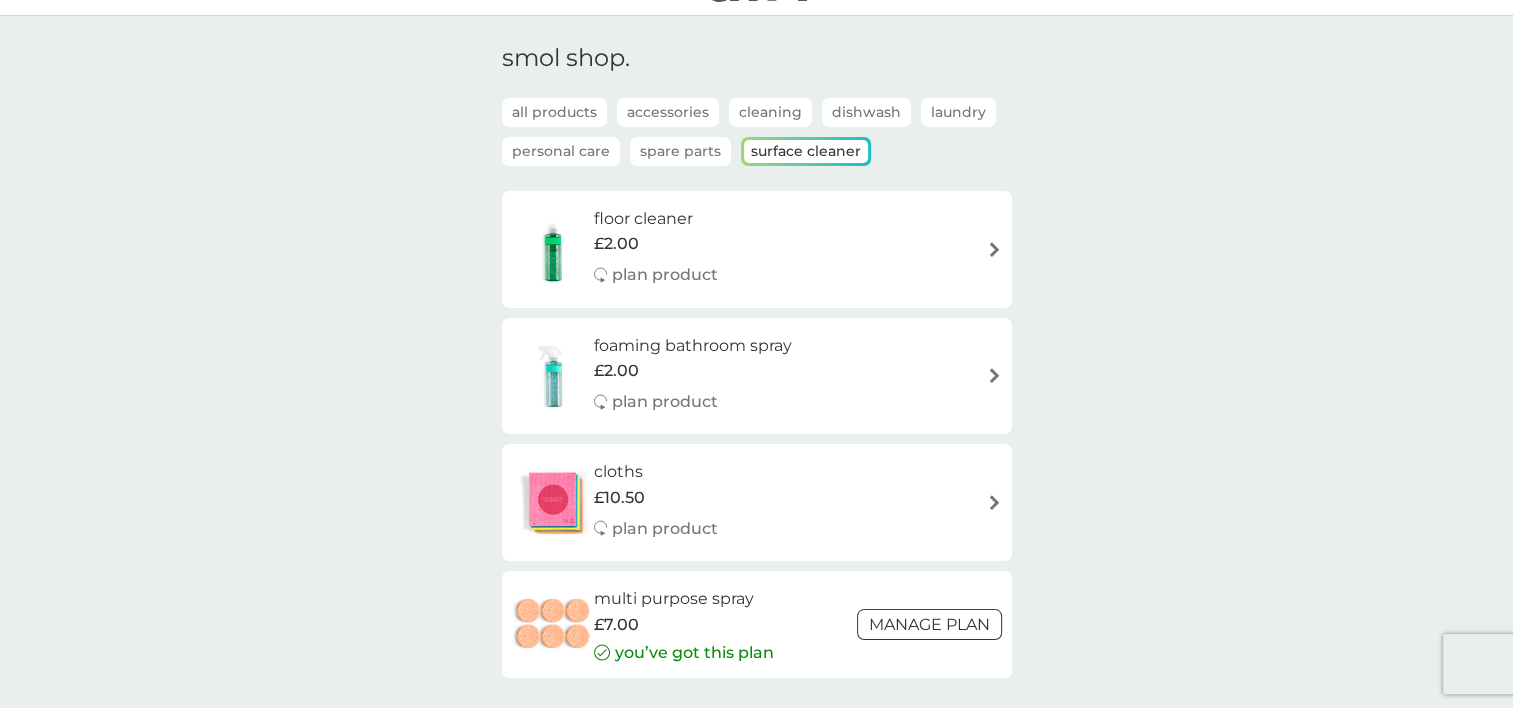click on "all products Accessories Cleaning Dishwash Laundry Personal Care Spare Parts Surface Cleaner" at bounding box center (757, 144) 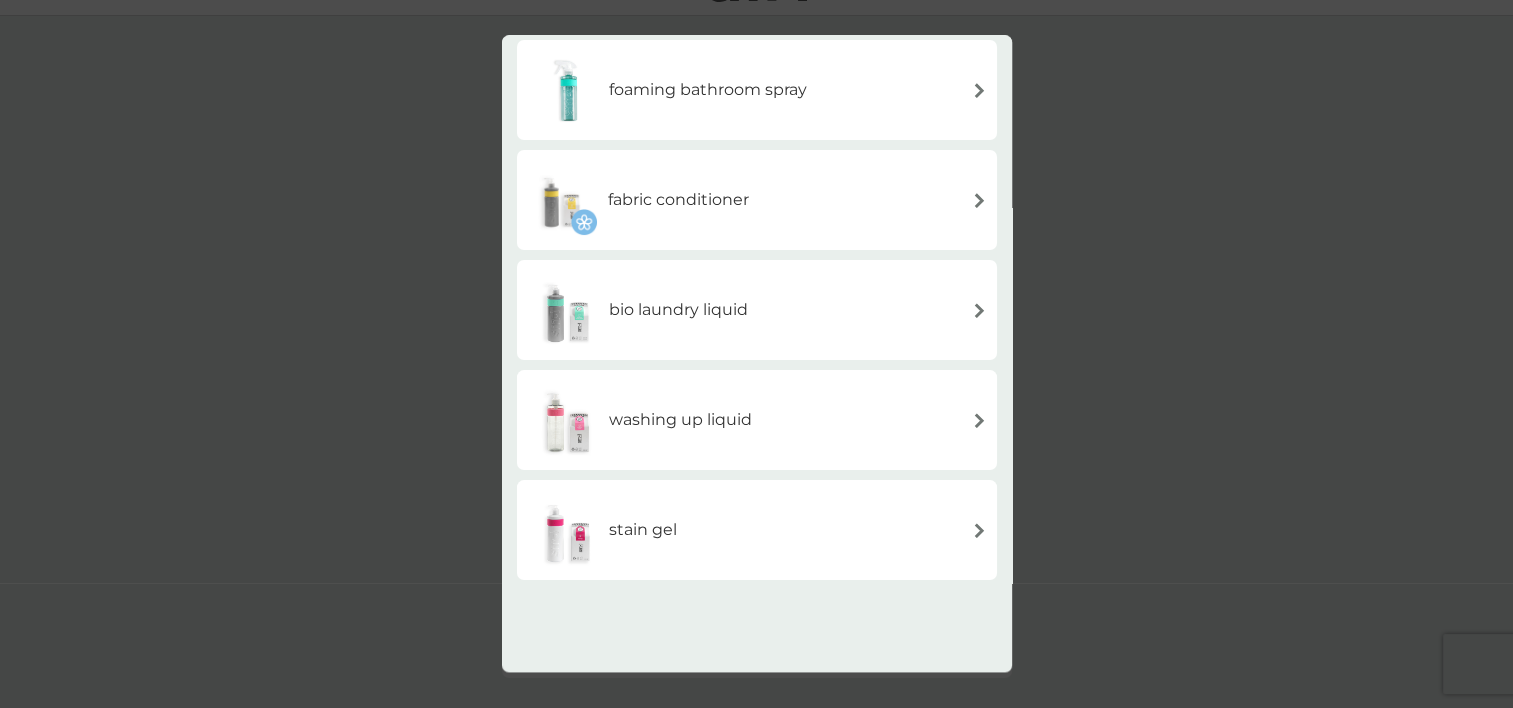 scroll, scrollTop: 562, scrollLeft: 0, axis: vertical 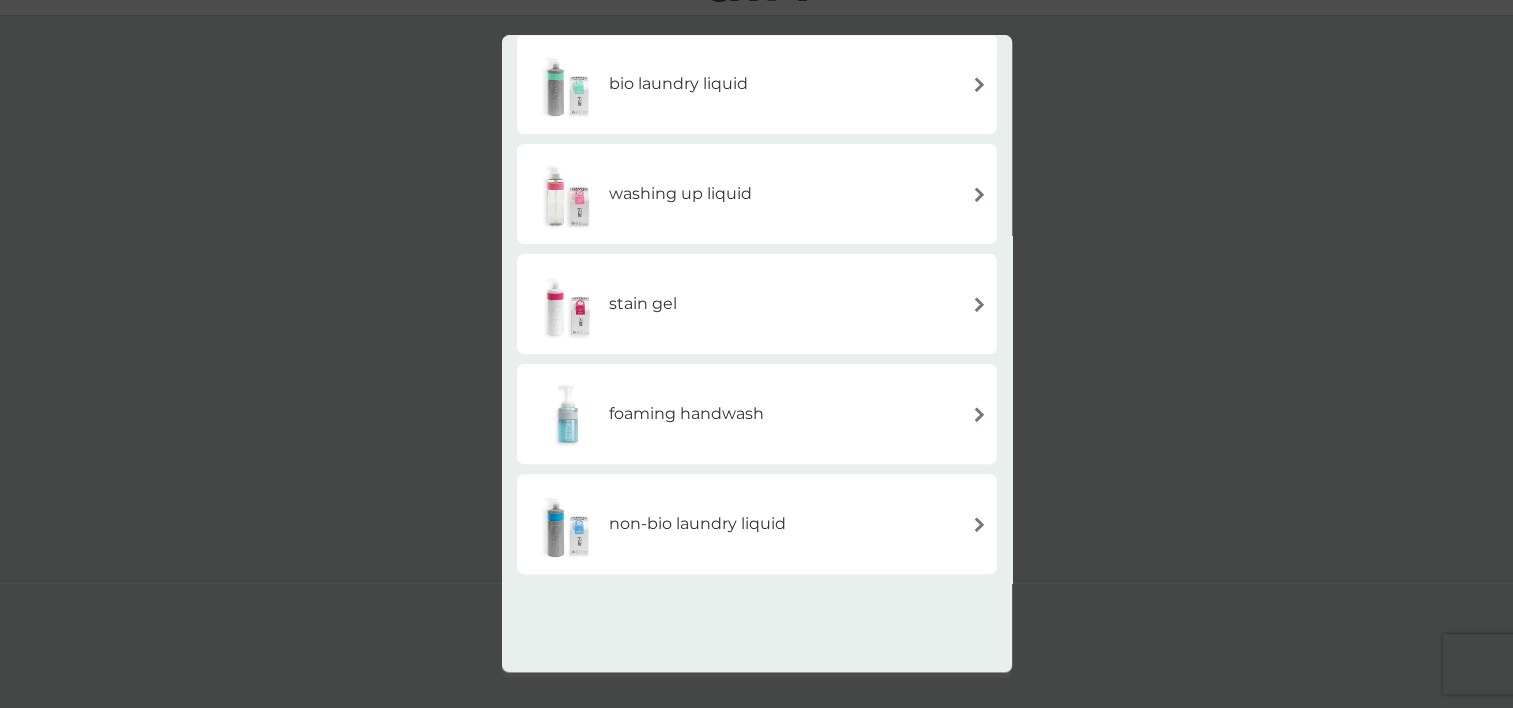 click on "stain gel" at bounding box center [757, 304] 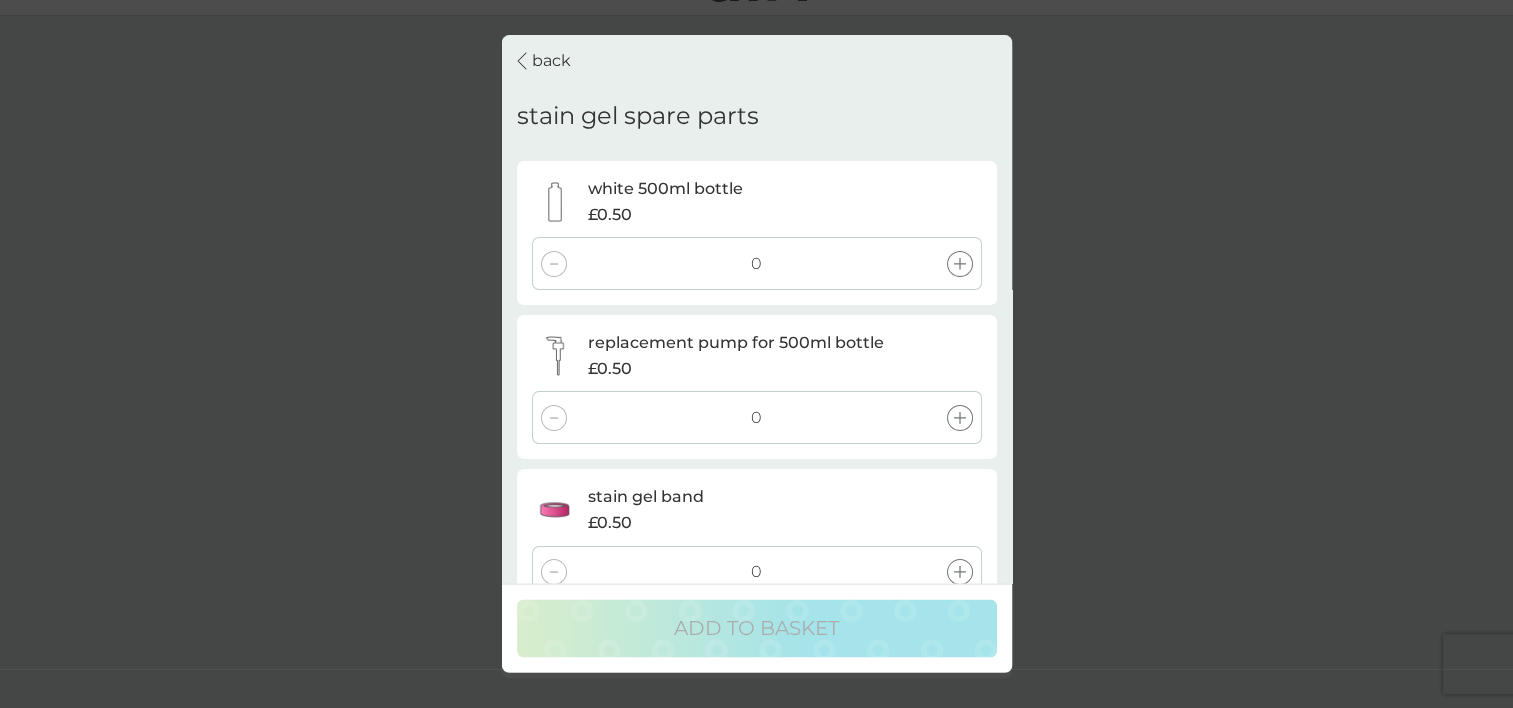 scroll, scrollTop: 45, scrollLeft: 0, axis: vertical 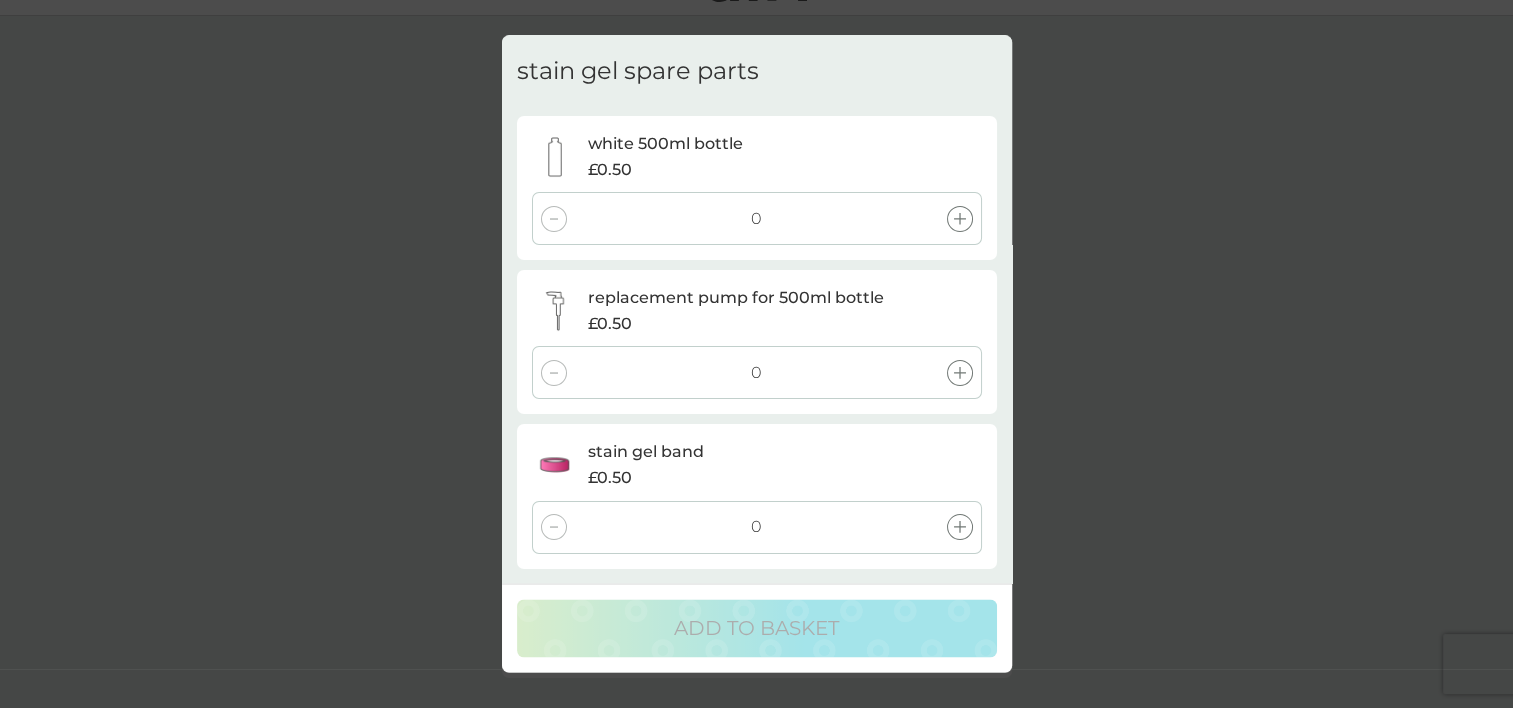 click on "back stain gel spare parts white 500ml bottle £0.50 0 replacement pump for 500ml bottle £0.50 0 stain gel band £0.50 0 ADD TO BASKET" at bounding box center [756, 354] 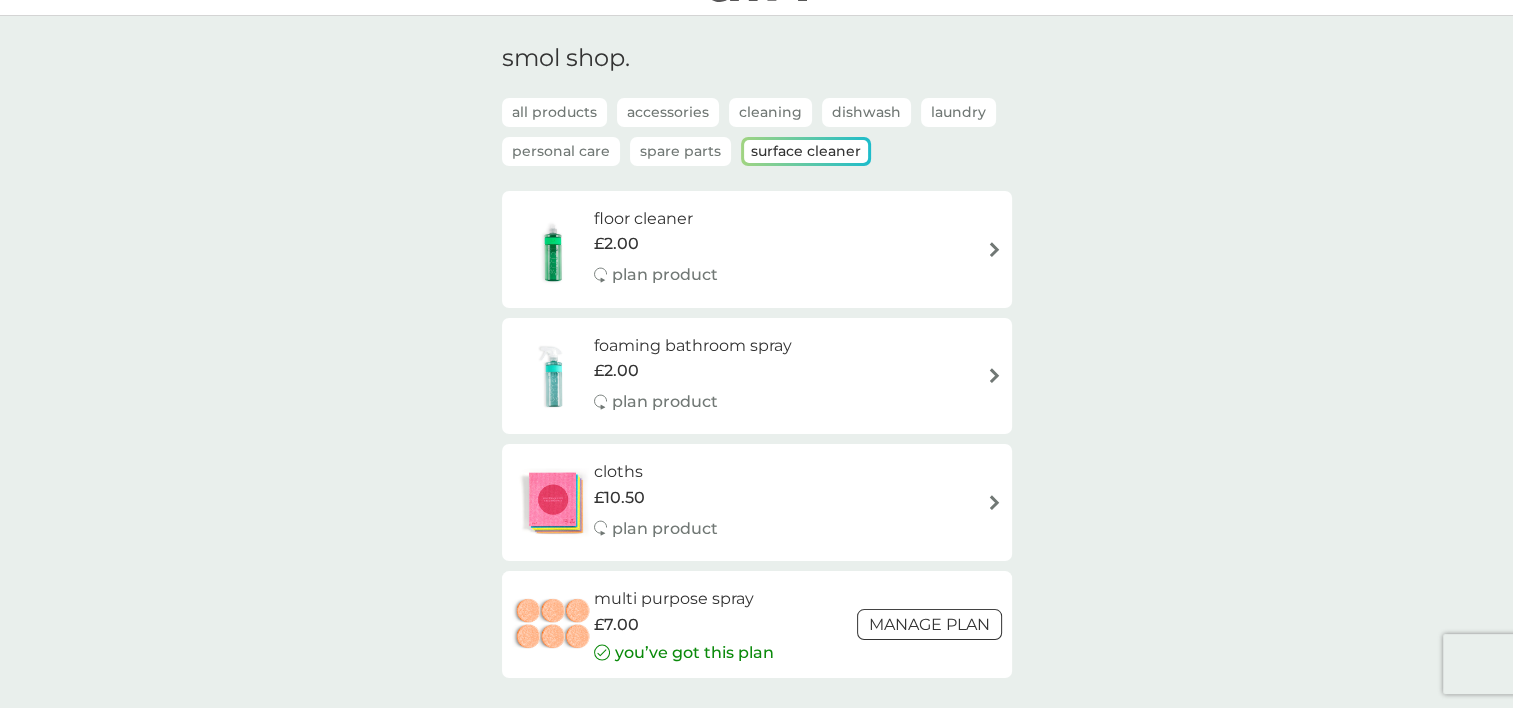 scroll, scrollTop: 0, scrollLeft: 0, axis: both 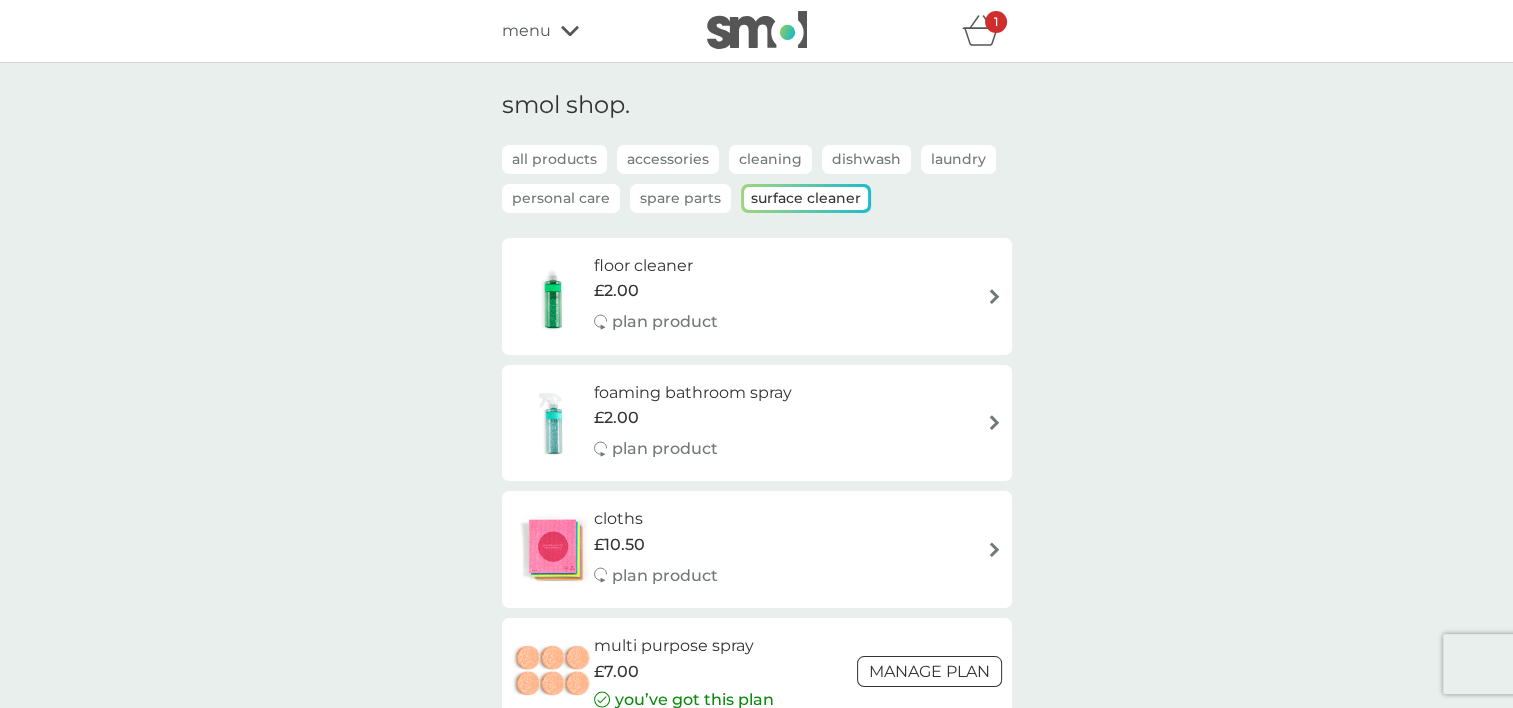click on "all products" at bounding box center [554, 159] 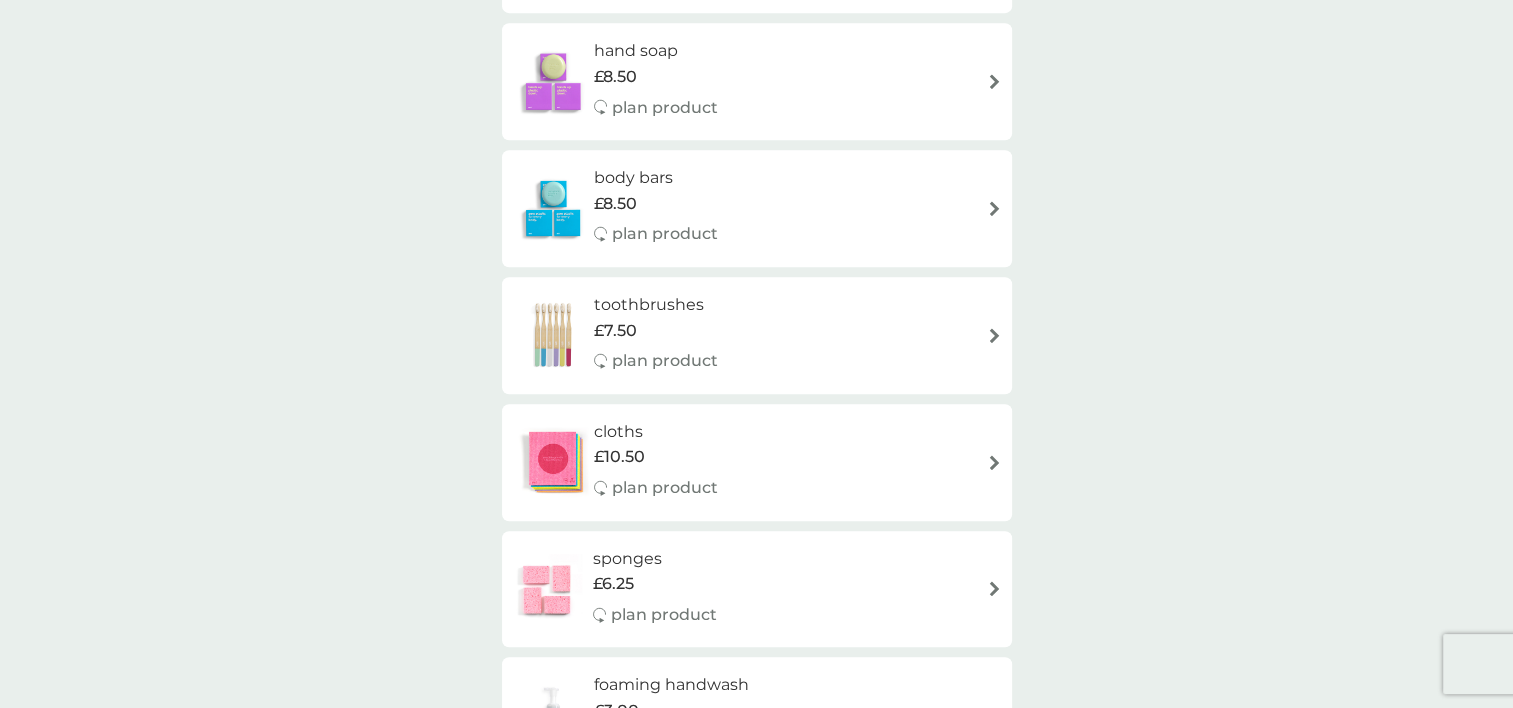 scroll, scrollTop: 1314, scrollLeft: 0, axis: vertical 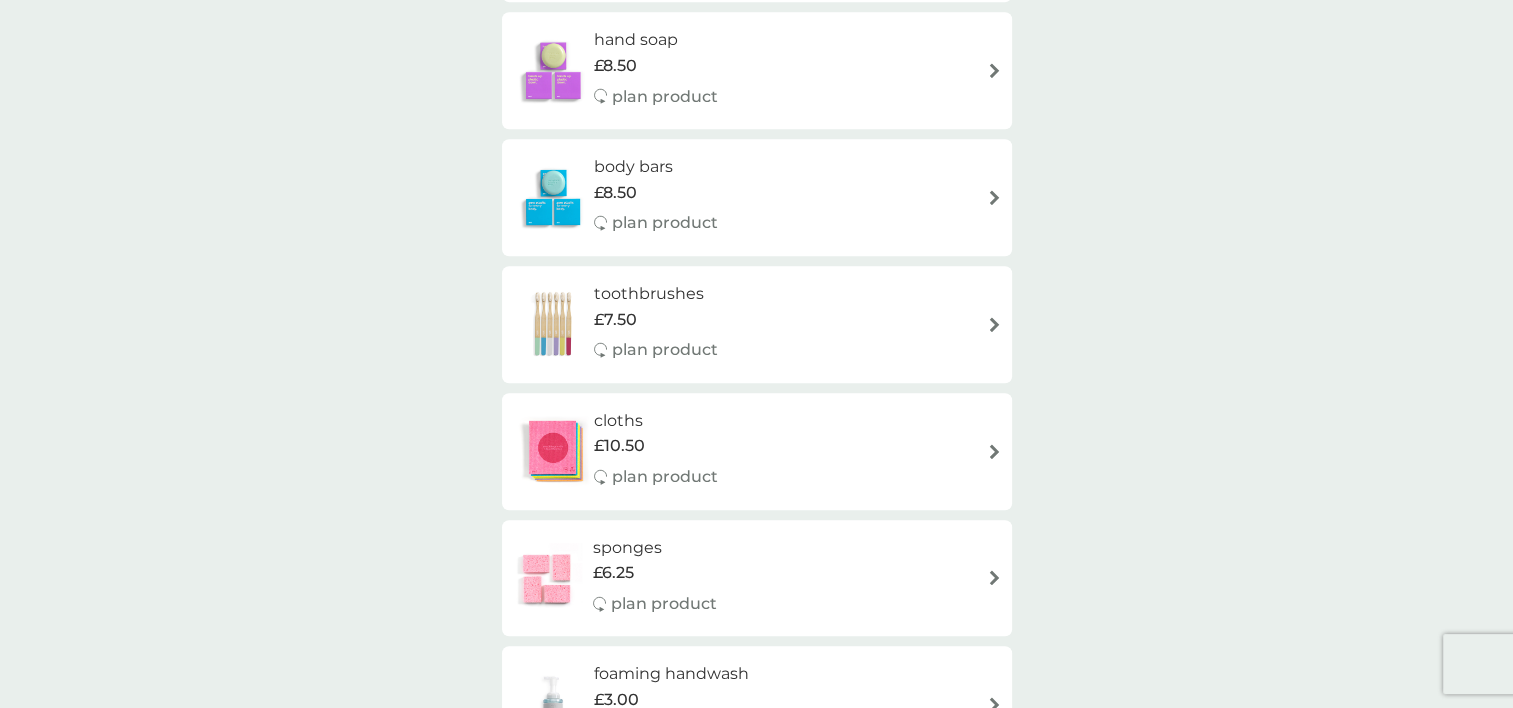 click on "toothbrushes £7.50 plan product" at bounding box center (757, 324) 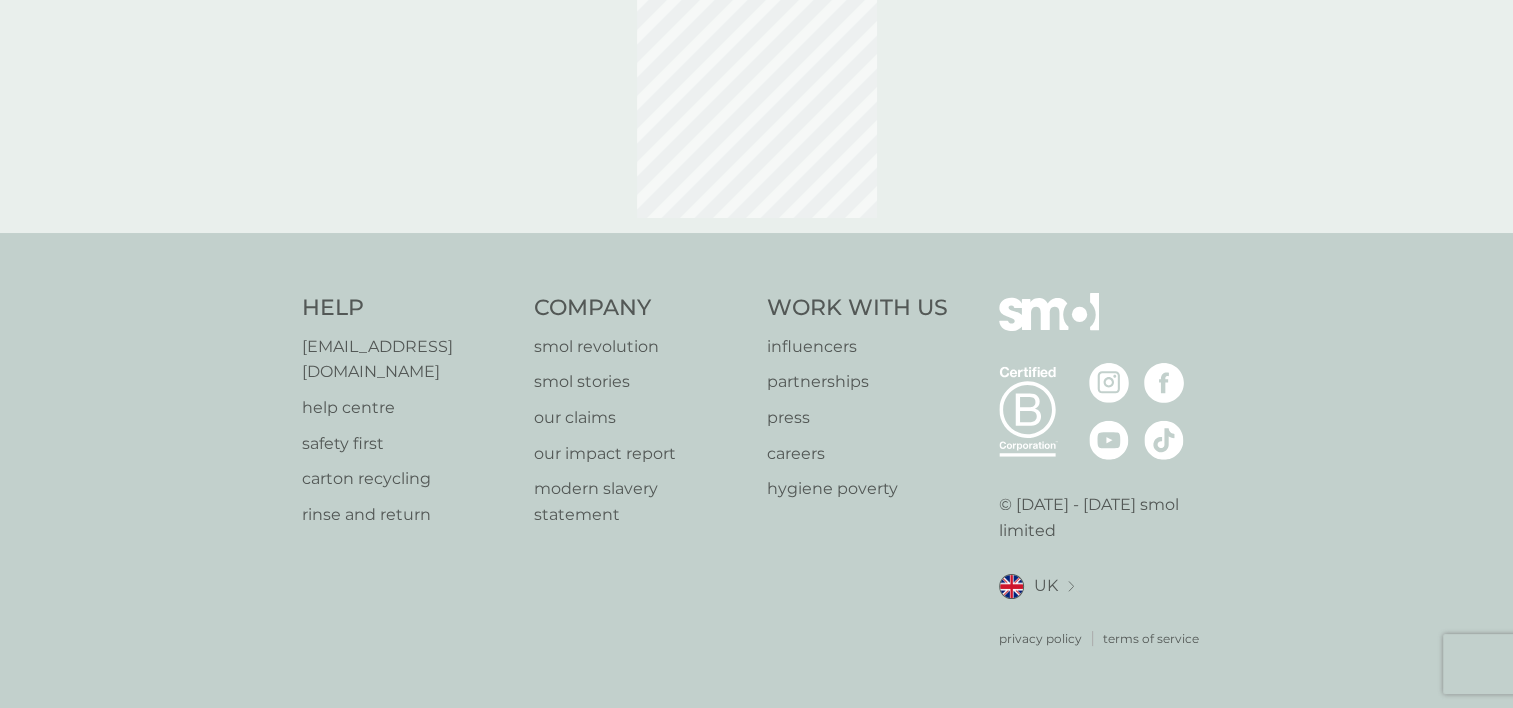scroll, scrollTop: 0, scrollLeft: 0, axis: both 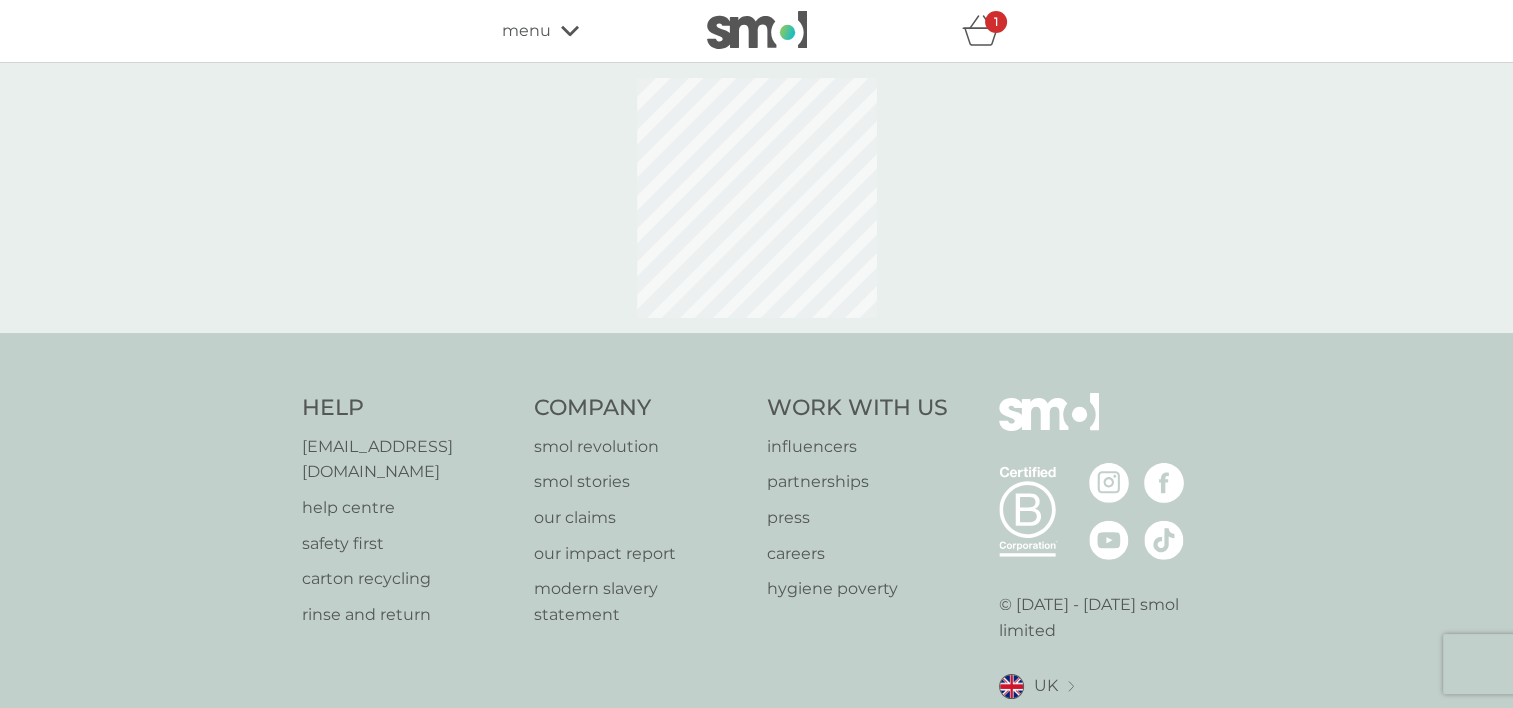 select on "119" 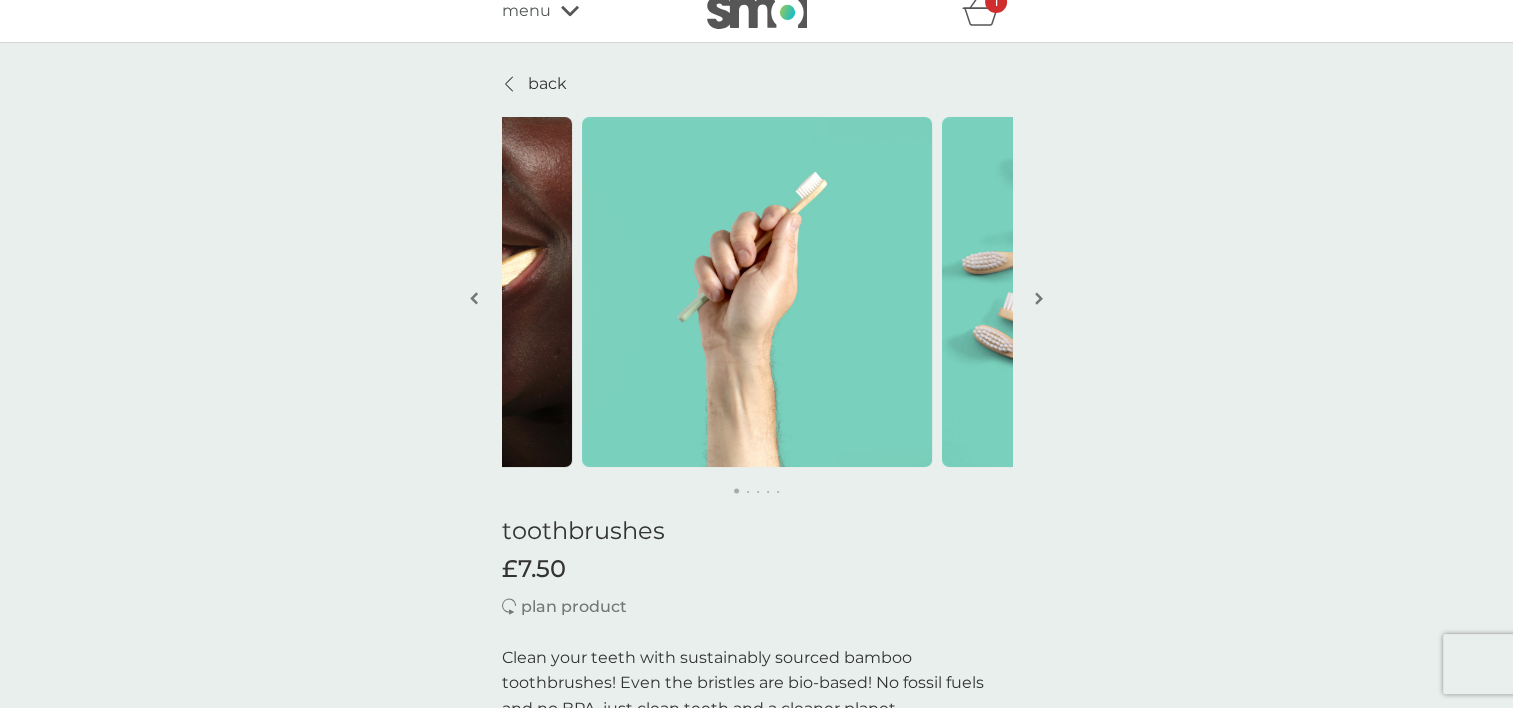 scroll, scrollTop: 34, scrollLeft: 0, axis: vertical 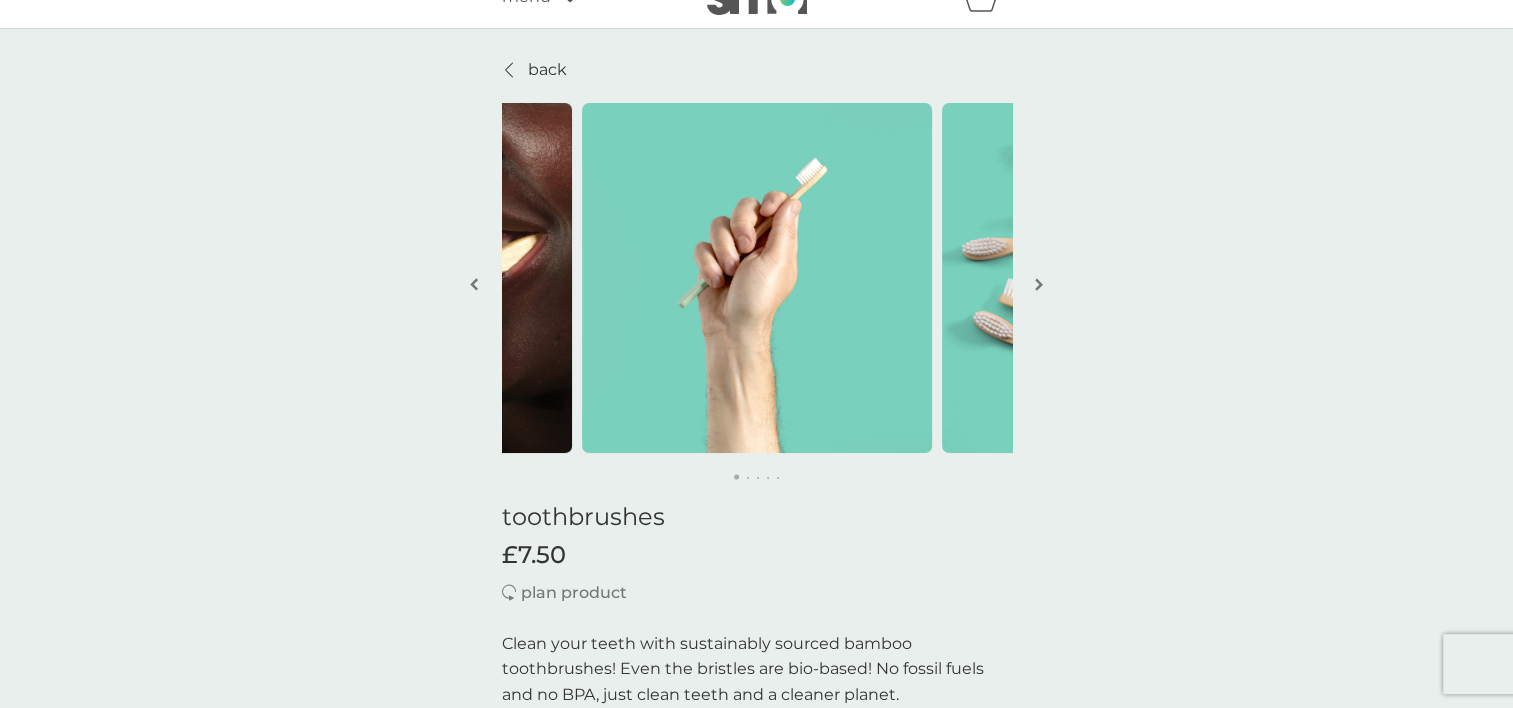 click at bounding box center [1039, 284] 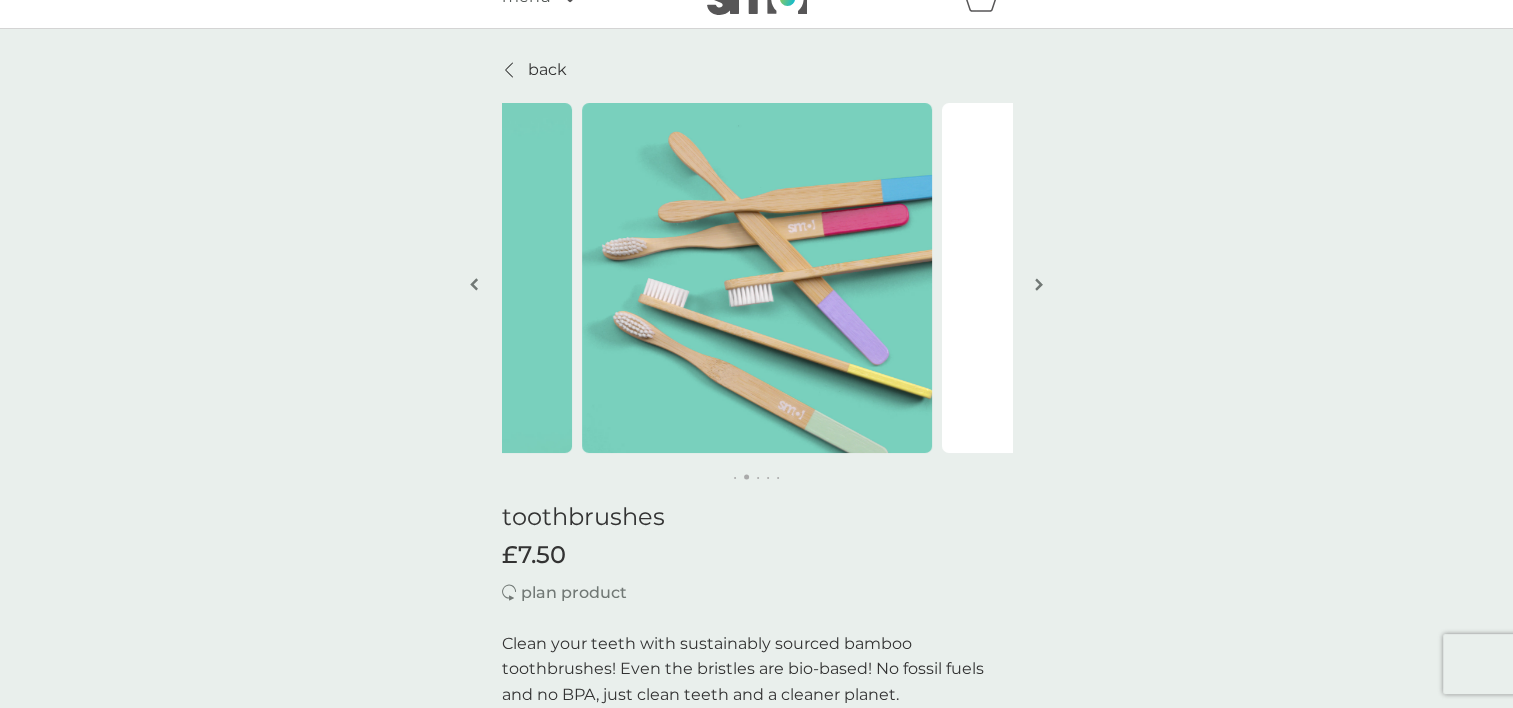 click at bounding box center [1039, 284] 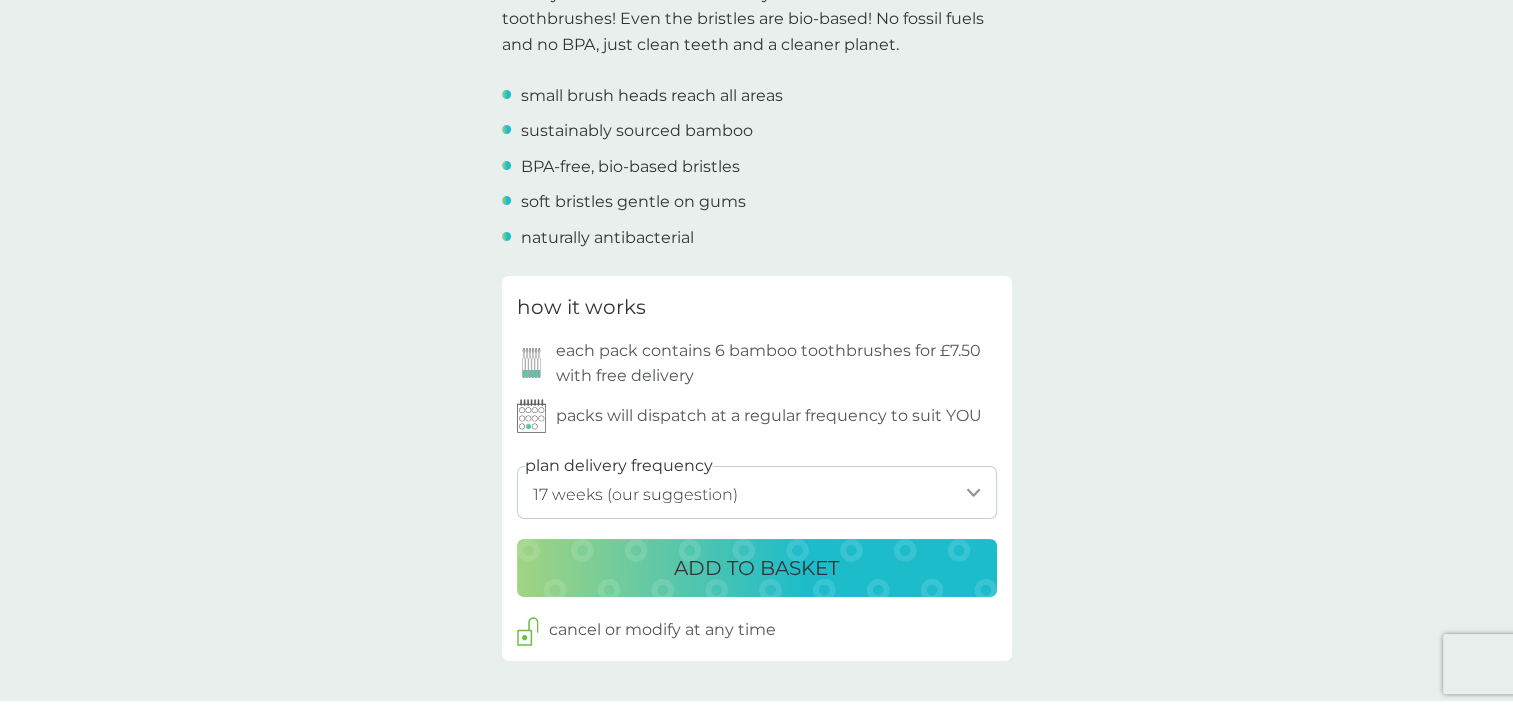 scroll, scrollTop: 691, scrollLeft: 0, axis: vertical 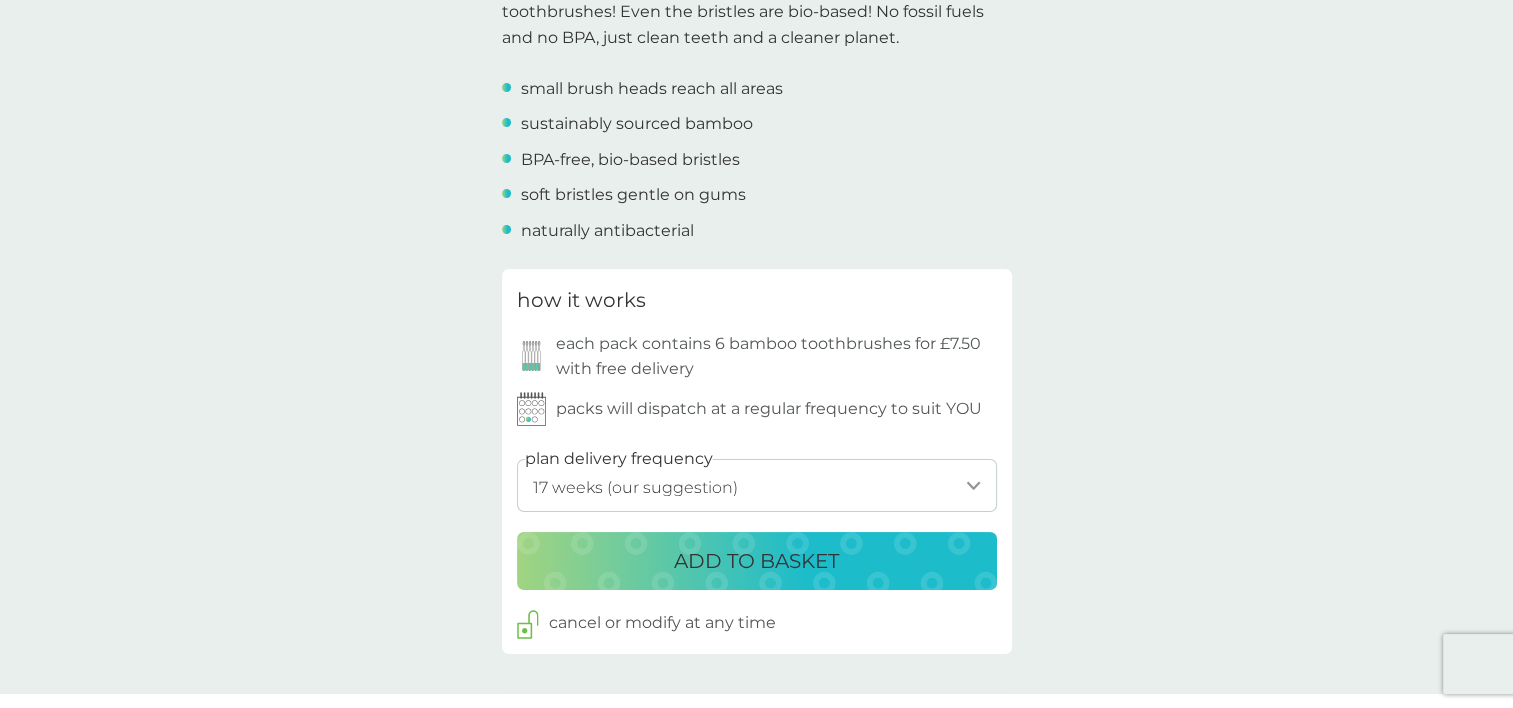 click on "1 week  2 weeks  3 weeks  4 weeks  5 weeks  6 weeks  7 weeks  8 weeks  9 weeks  10 weeks  11 weeks  12 weeks  13 weeks  14 weeks  15 weeks  16 weeks  17 weeks (our suggestion) 18 weeks  19 weeks  20 weeks  21 weeks  22 weeks  23 weeks  24 weeks  25 weeks  26 weeks  27 weeks  28 weeks  29 weeks  30 weeks  31 weeks  32 weeks  33 weeks  34 weeks  35 weeks" at bounding box center [757, 485] 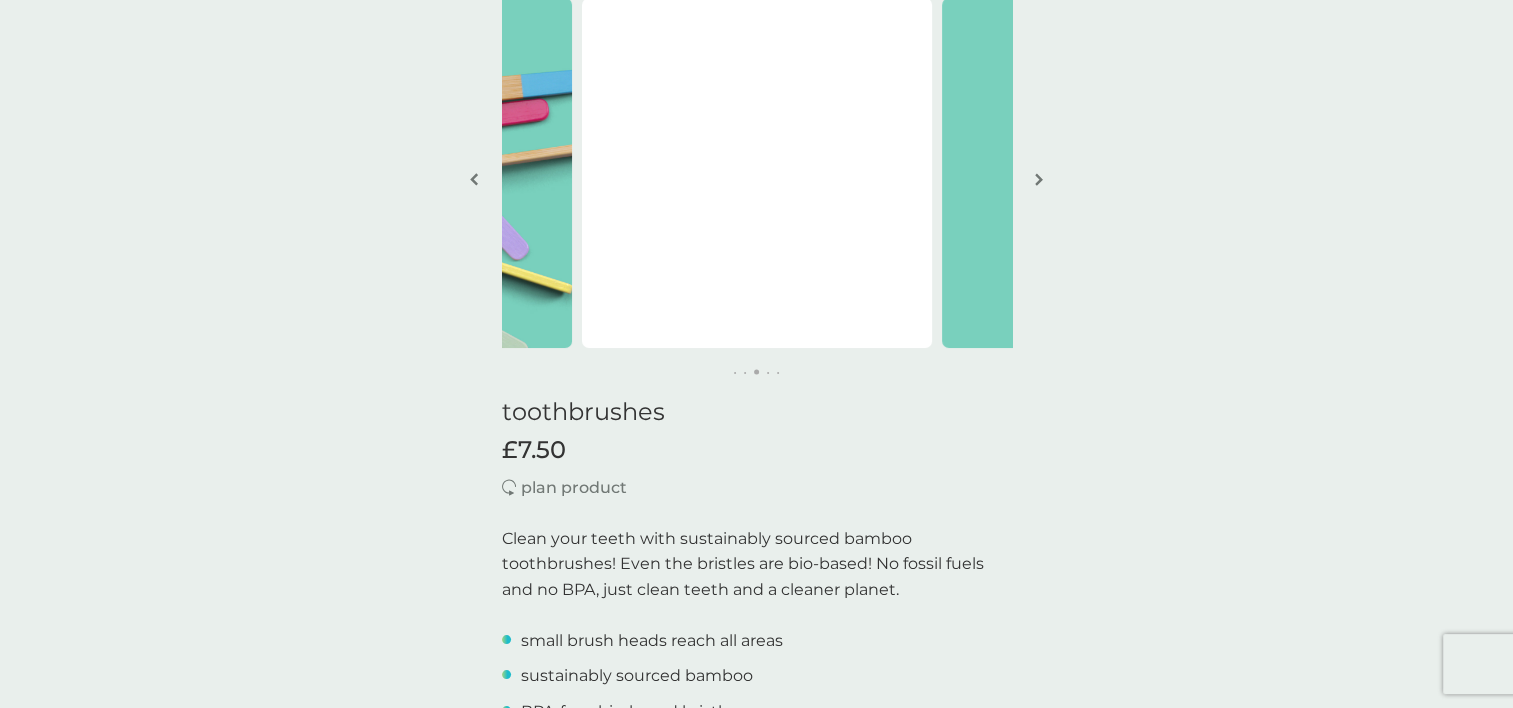 scroll, scrollTop: 0, scrollLeft: 0, axis: both 